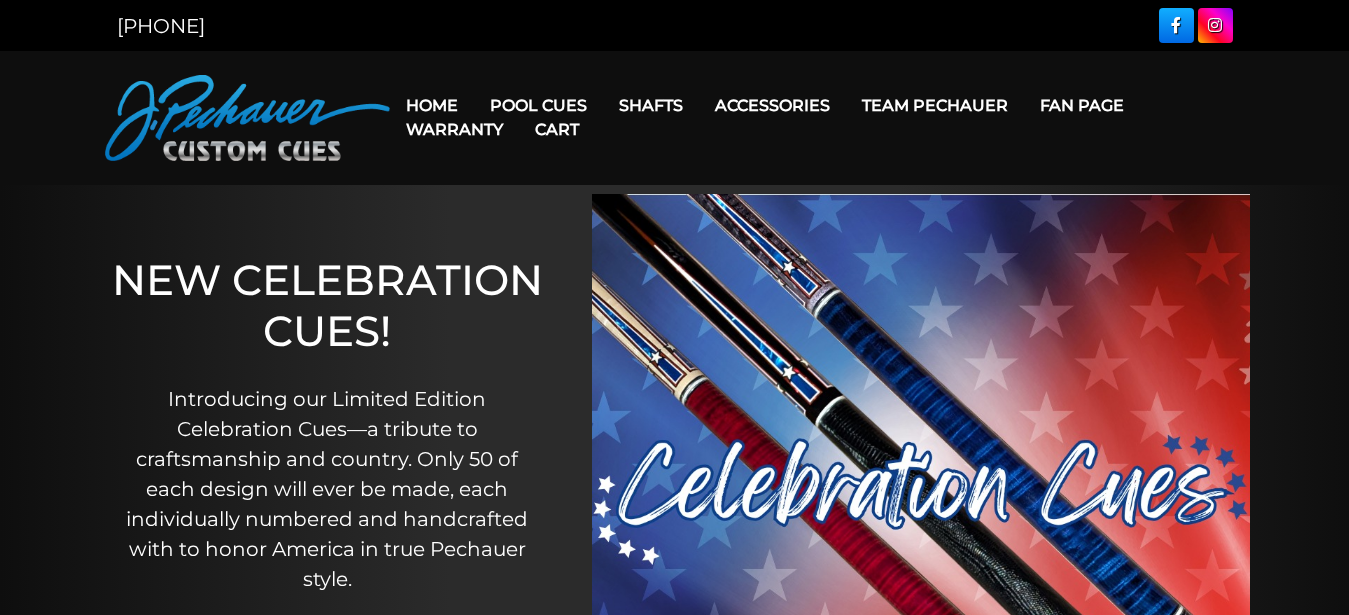 scroll, scrollTop: 0, scrollLeft: 0, axis: both 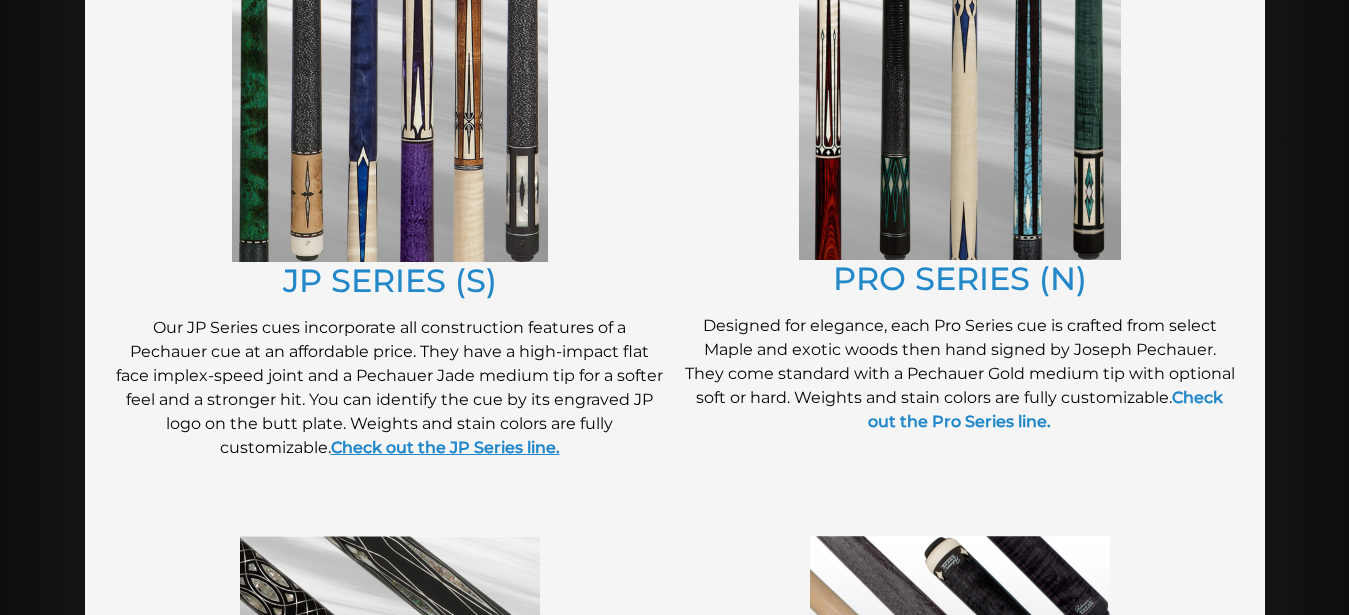click on "Check out the JP Series line." at bounding box center [445, 447] 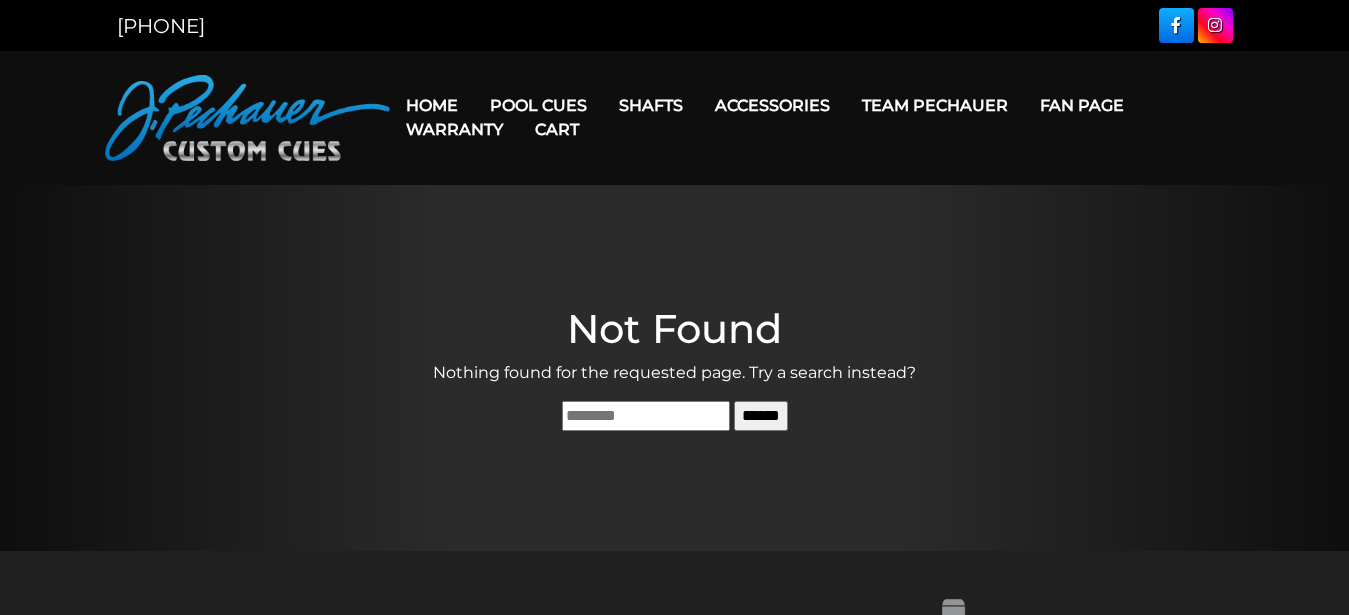 scroll, scrollTop: 0, scrollLeft: 0, axis: both 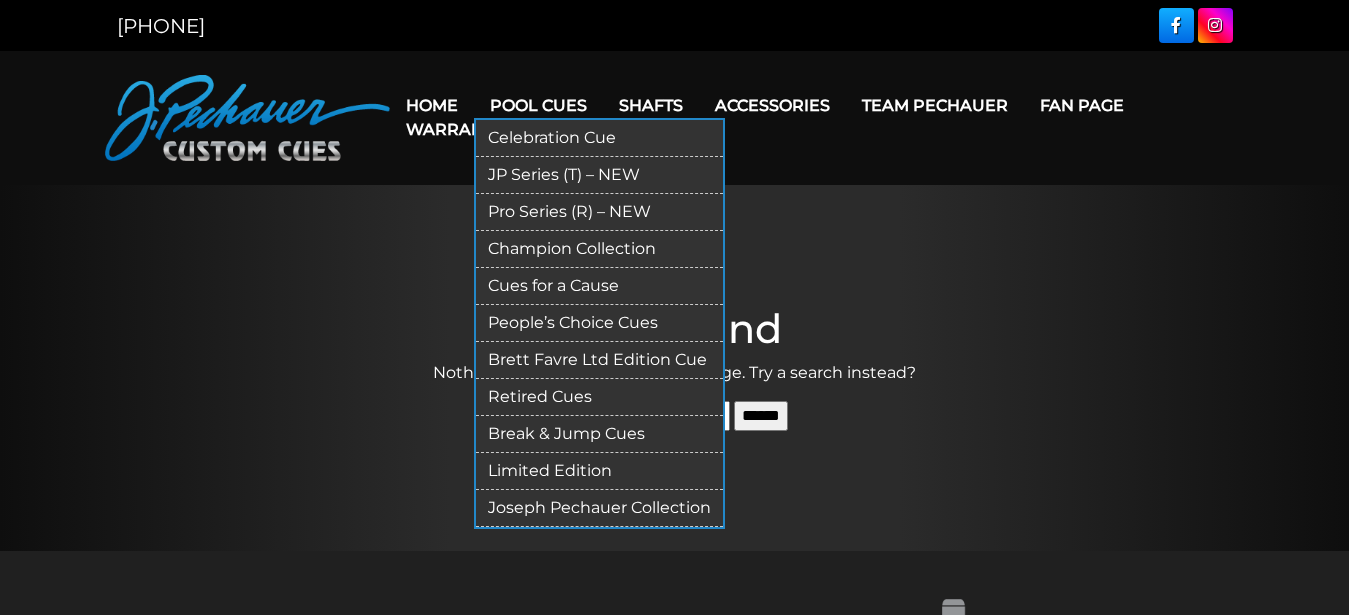 click on "Retired Cues" at bounding box center (599, 397) 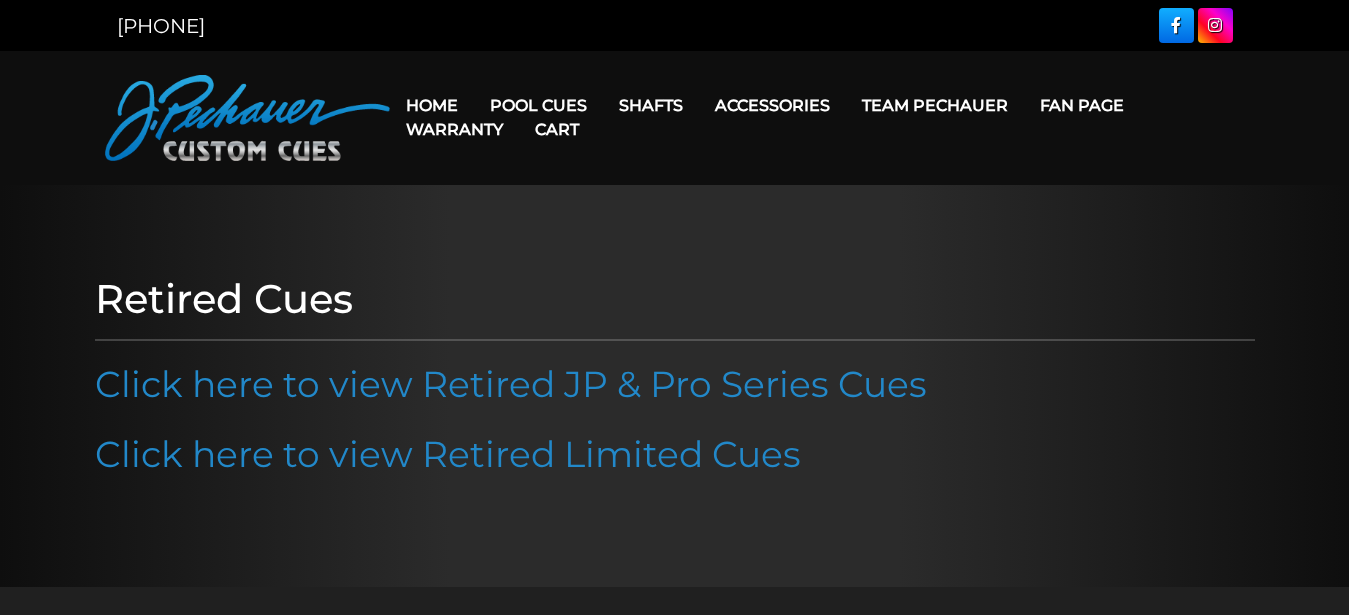 scroll, scrollTop: 0, scrollLeft: 0, axis: both 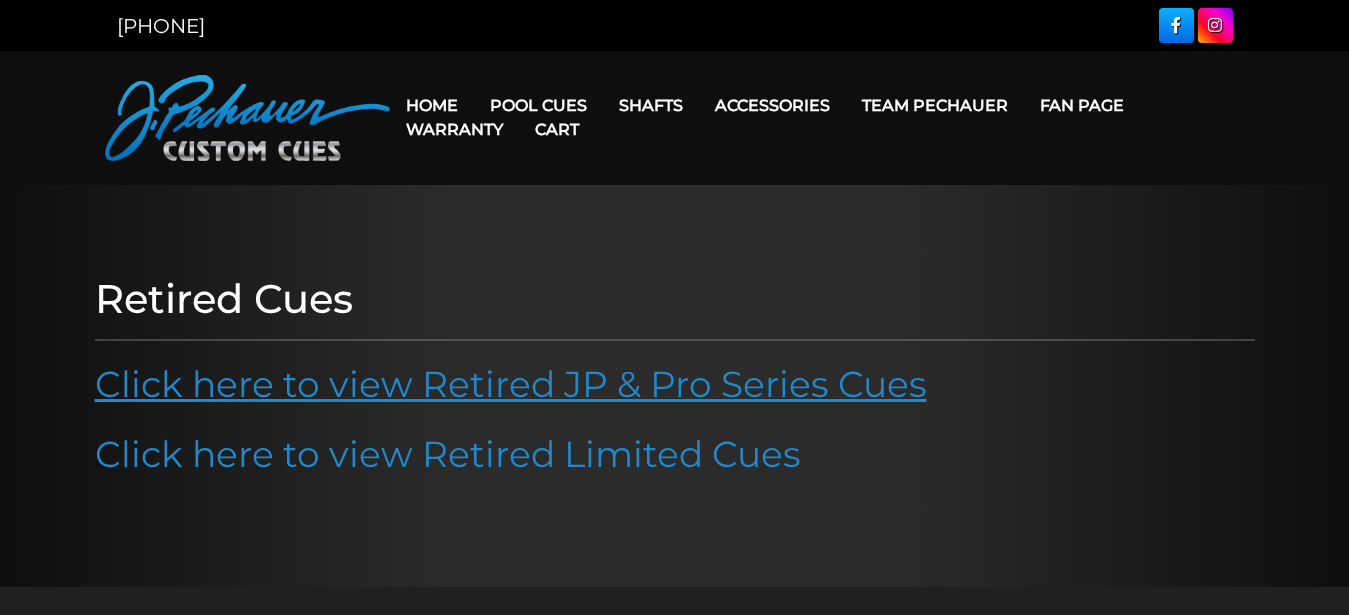 click on "Click here to view Retired JP & Pro Series Cues" at bounding box center [511, 384] 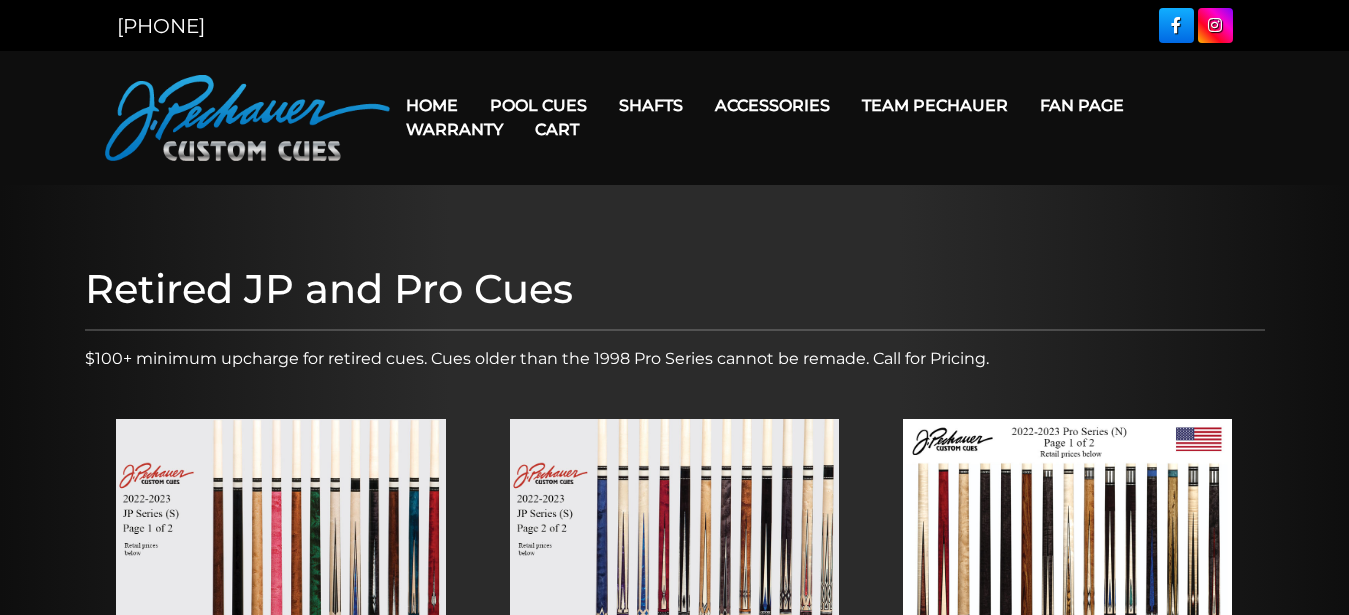 scroll, scrollTop: 315, scrollLeft: 0, axis: vertical 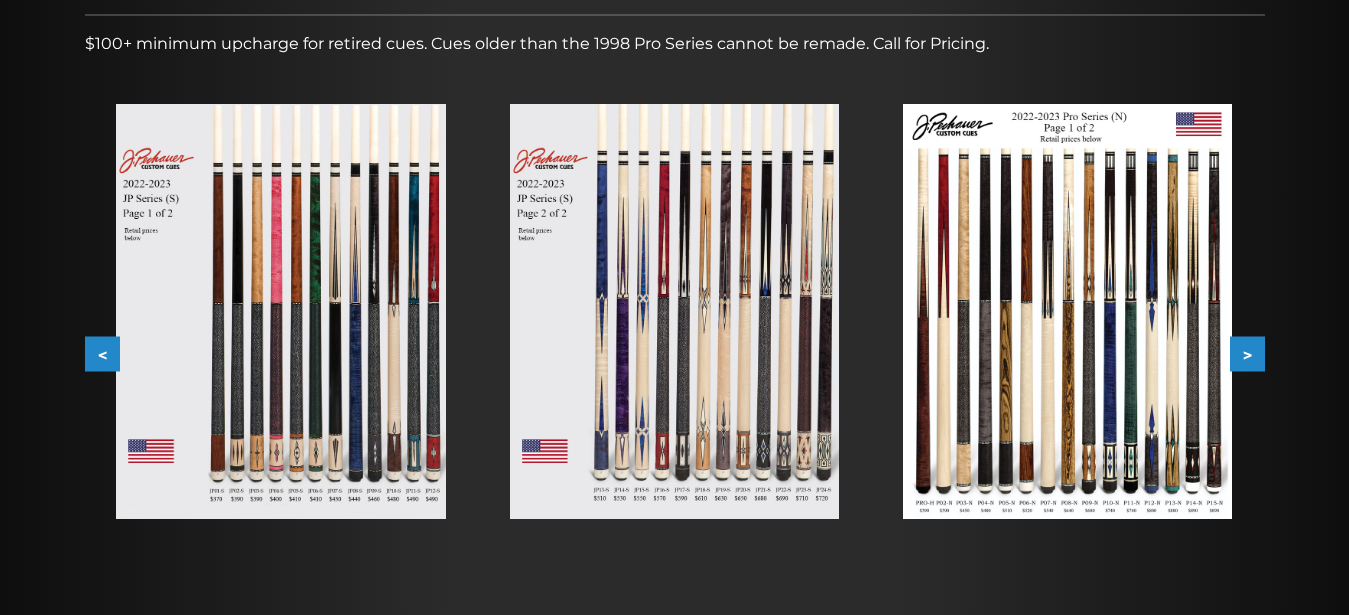 click at bounding box center [280, 311] 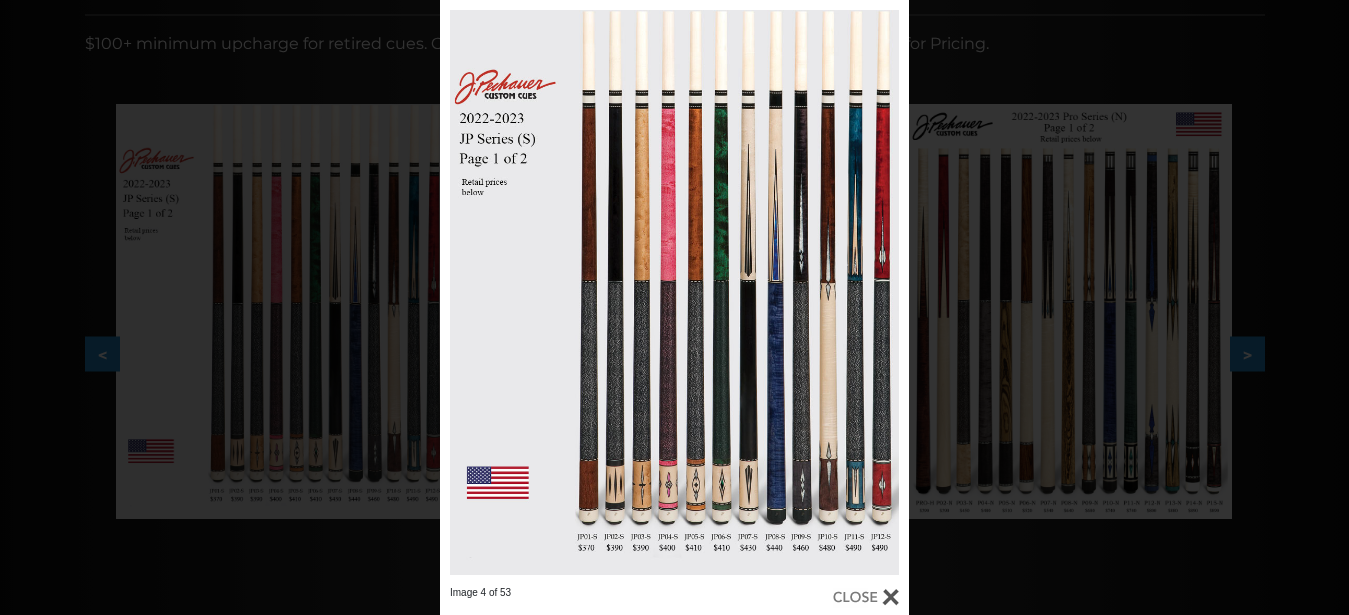 click at bounding box center (866, 597) 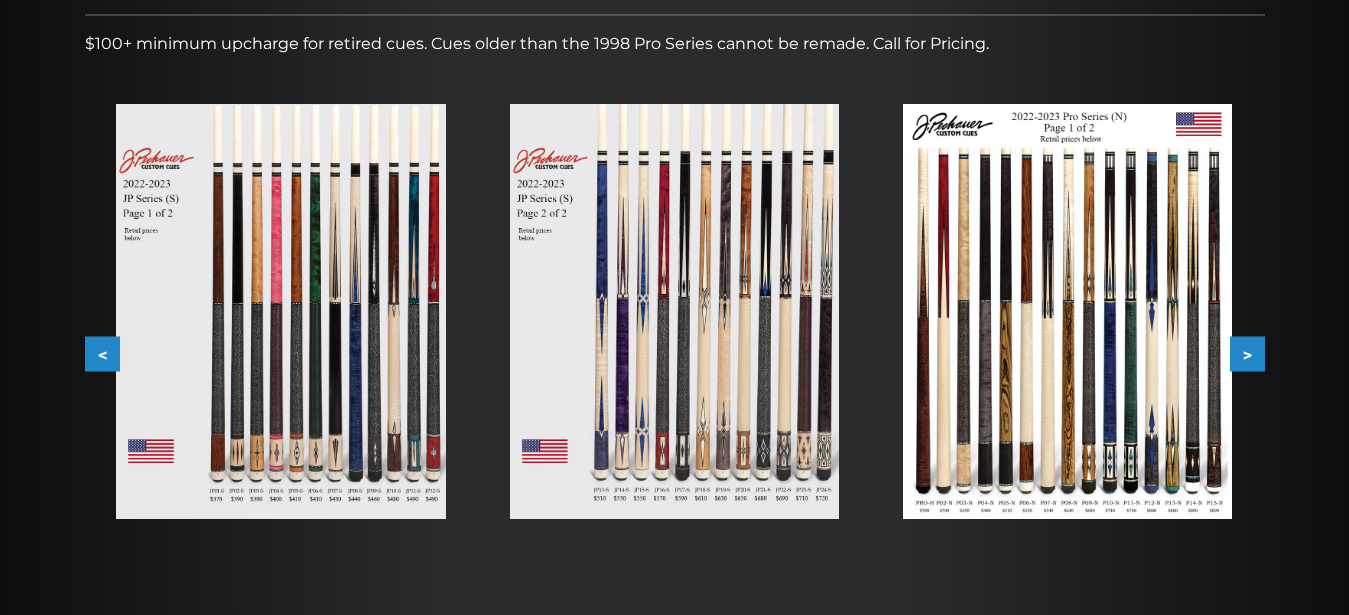 click on ">" at bounding box center (1247, 354) 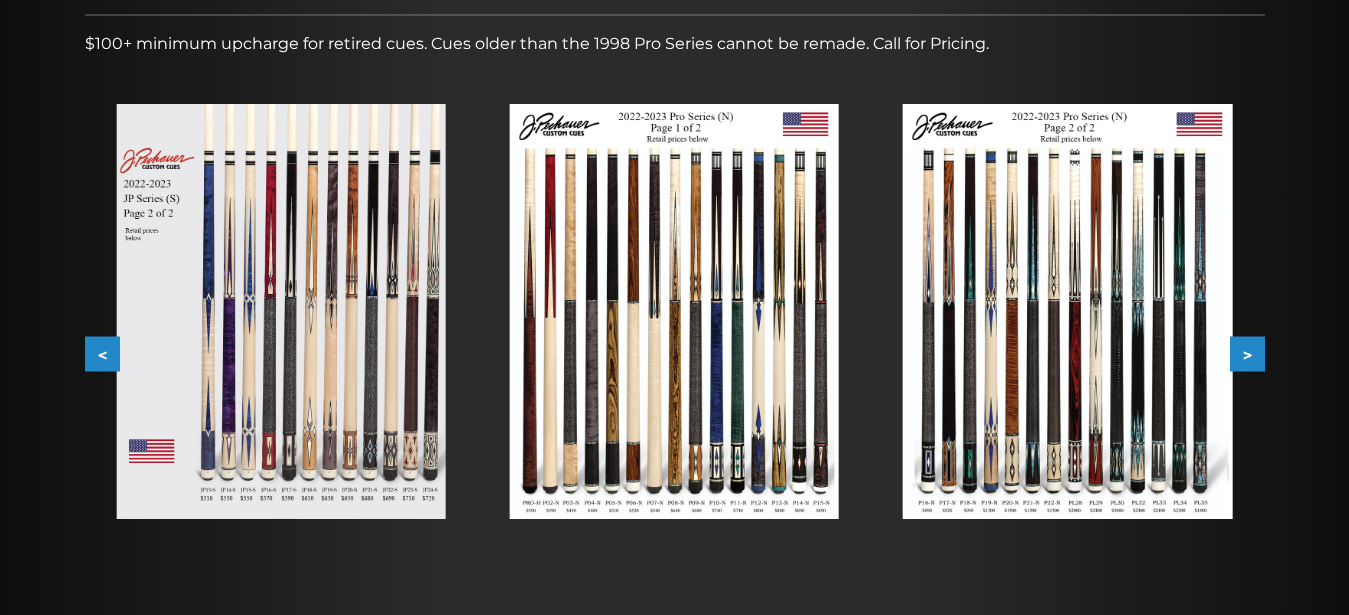 click on ">" at bounding box center (1247, 354) 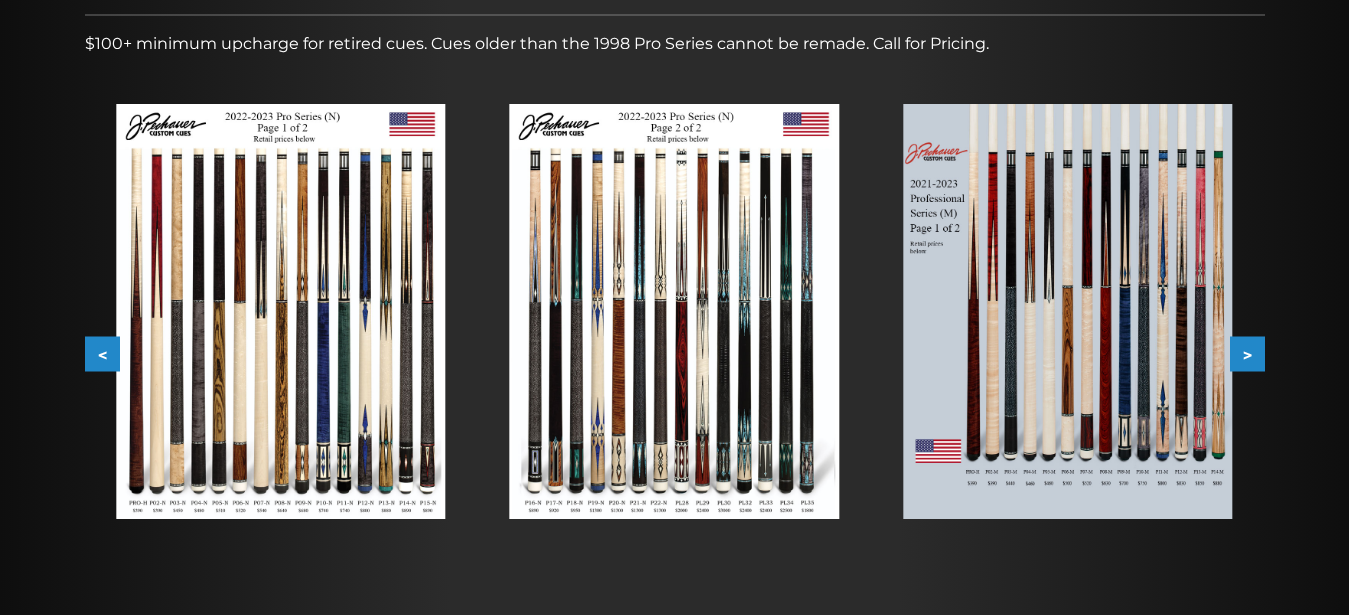 click on ">" at bounding box center (1247, 354) 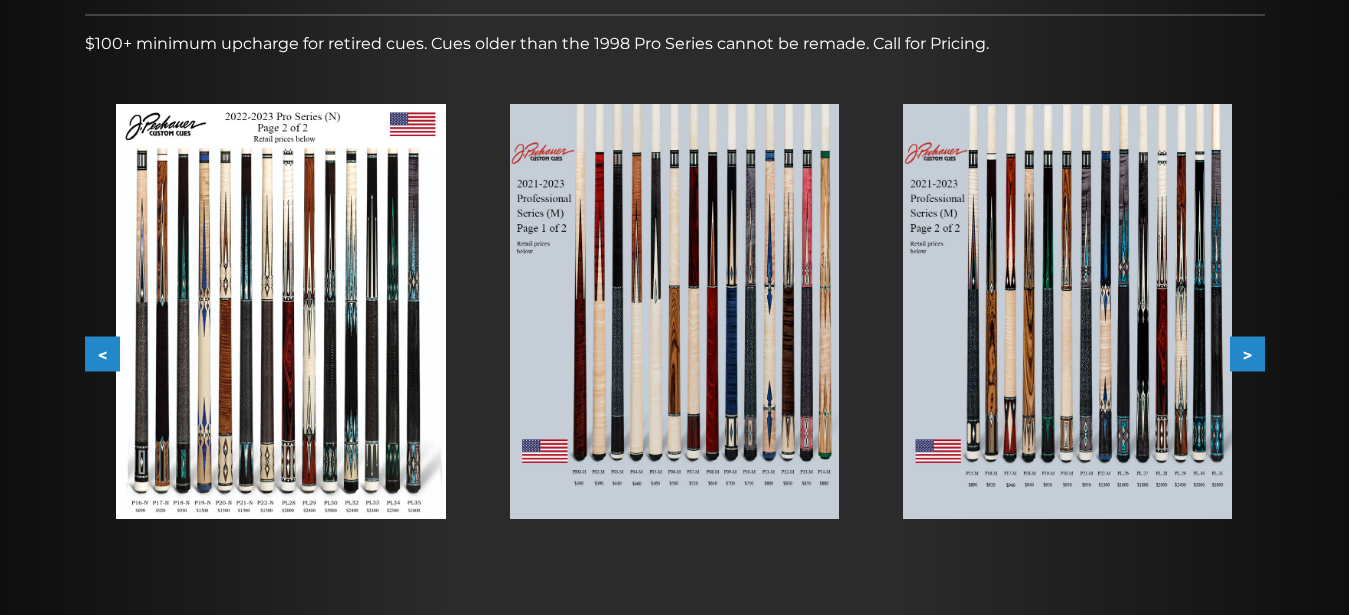 click on ">" at bounding box center (1247, 354) 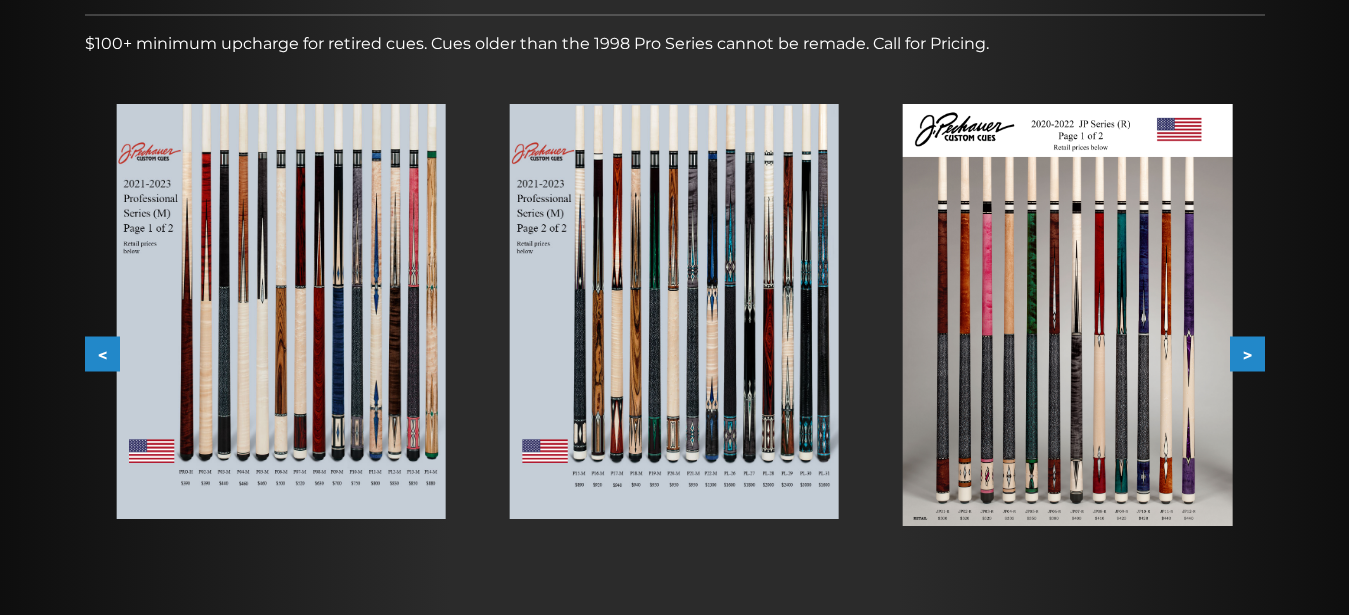 click on ">" at bounding box center [1247, 354] 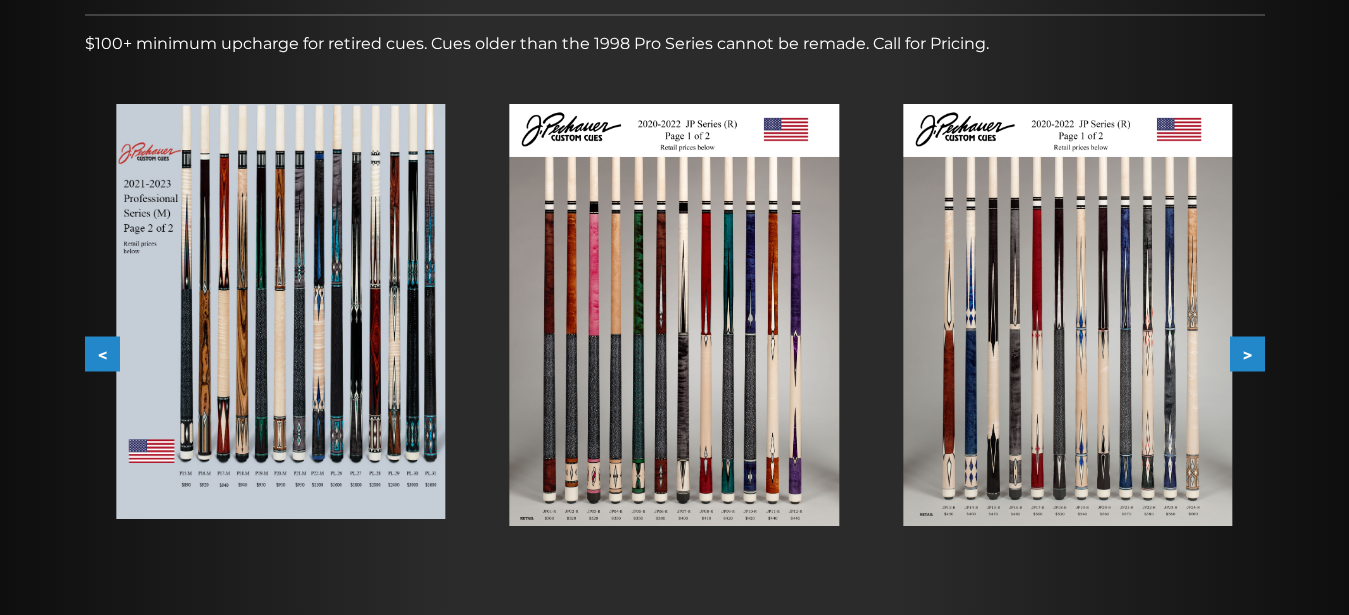 click on ">" at bounding box center [1247, 354] 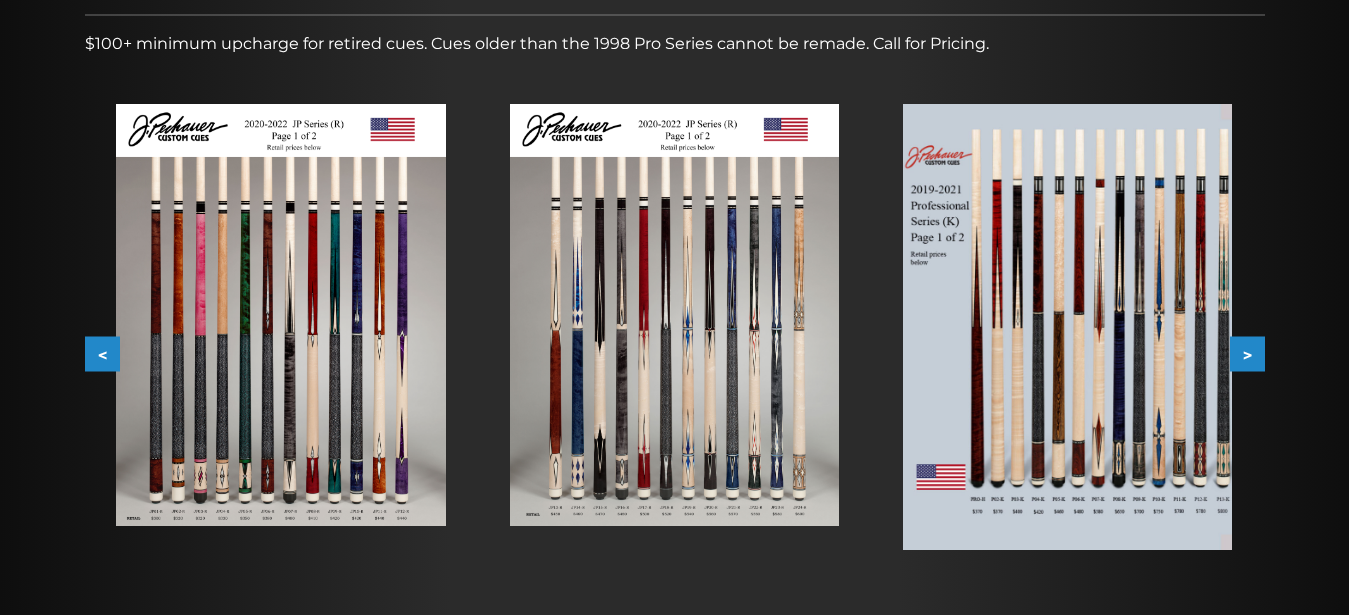 click on ">" at bounding box center [1247, 354] 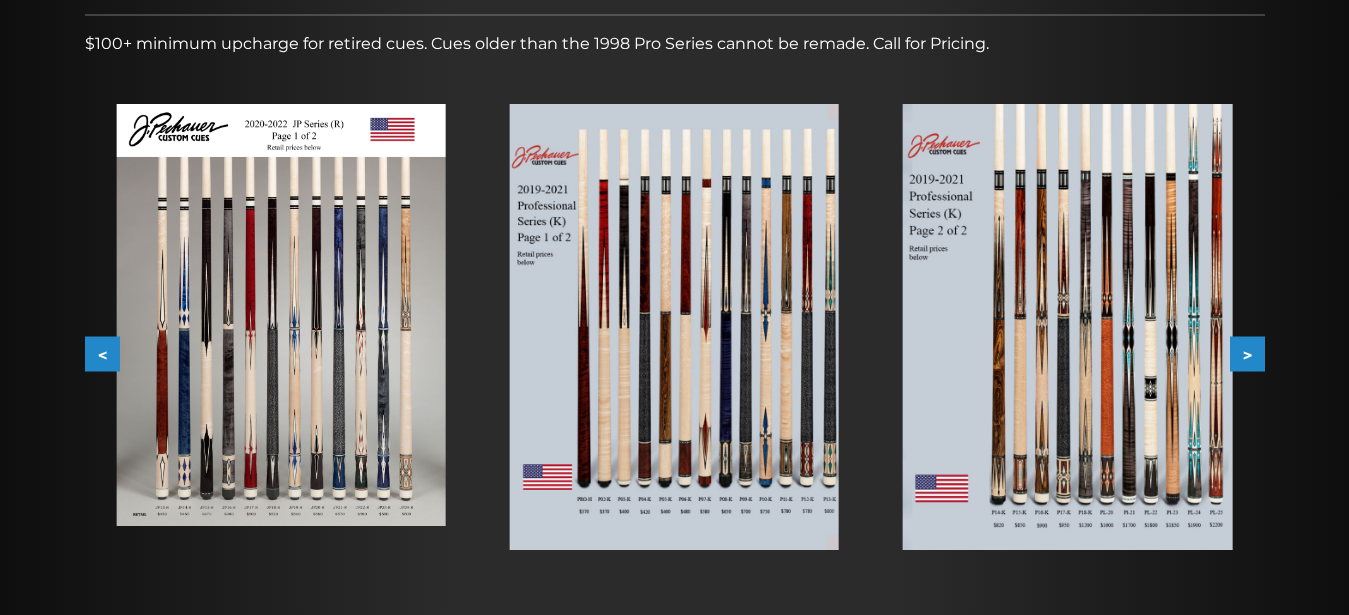 click on ">" at bounding box center [1247, 354] 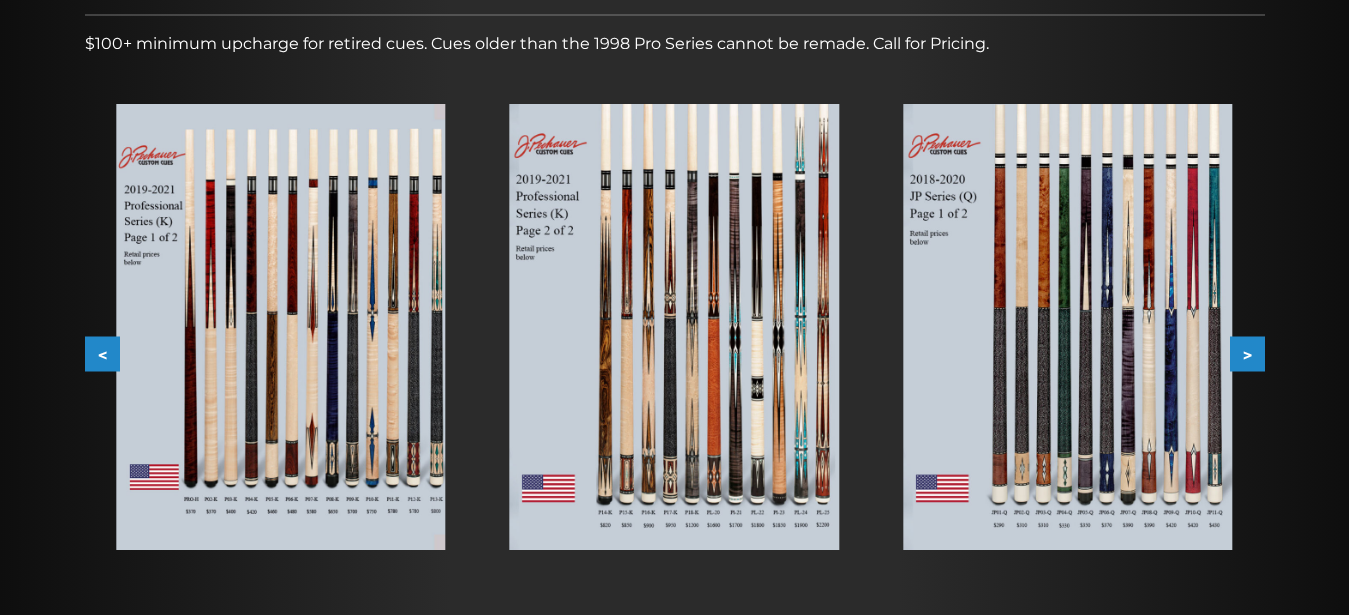 click at bounding box center (1067, 327) 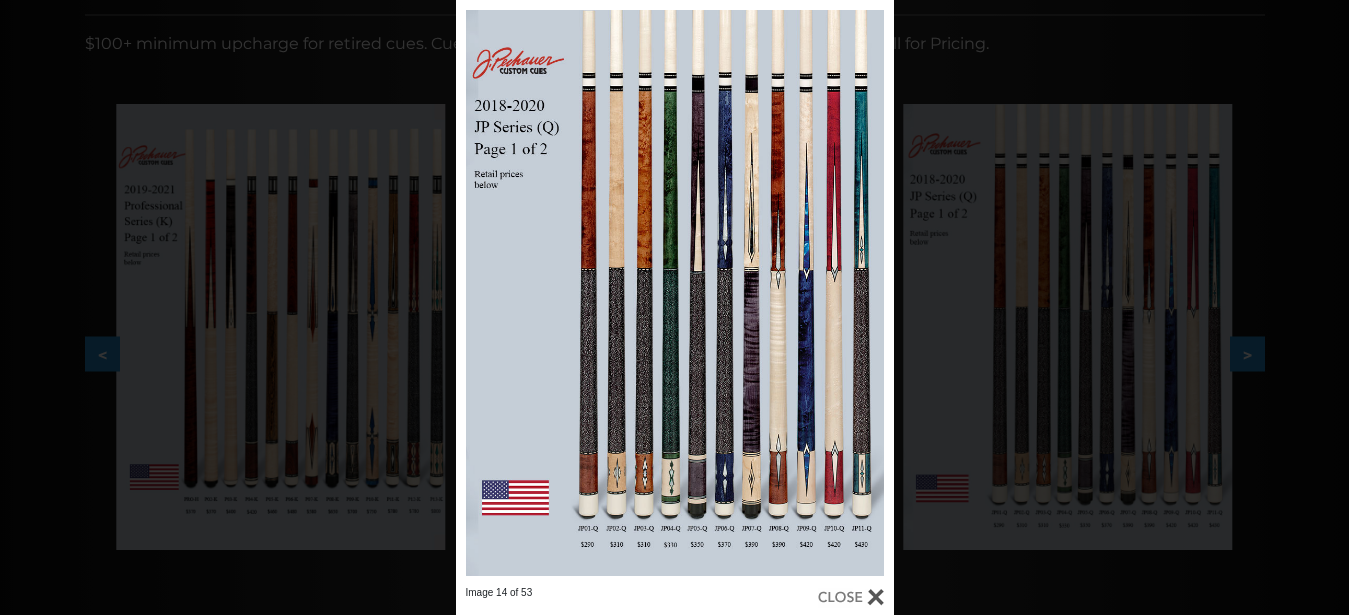 click at bounding box center [851, 597] 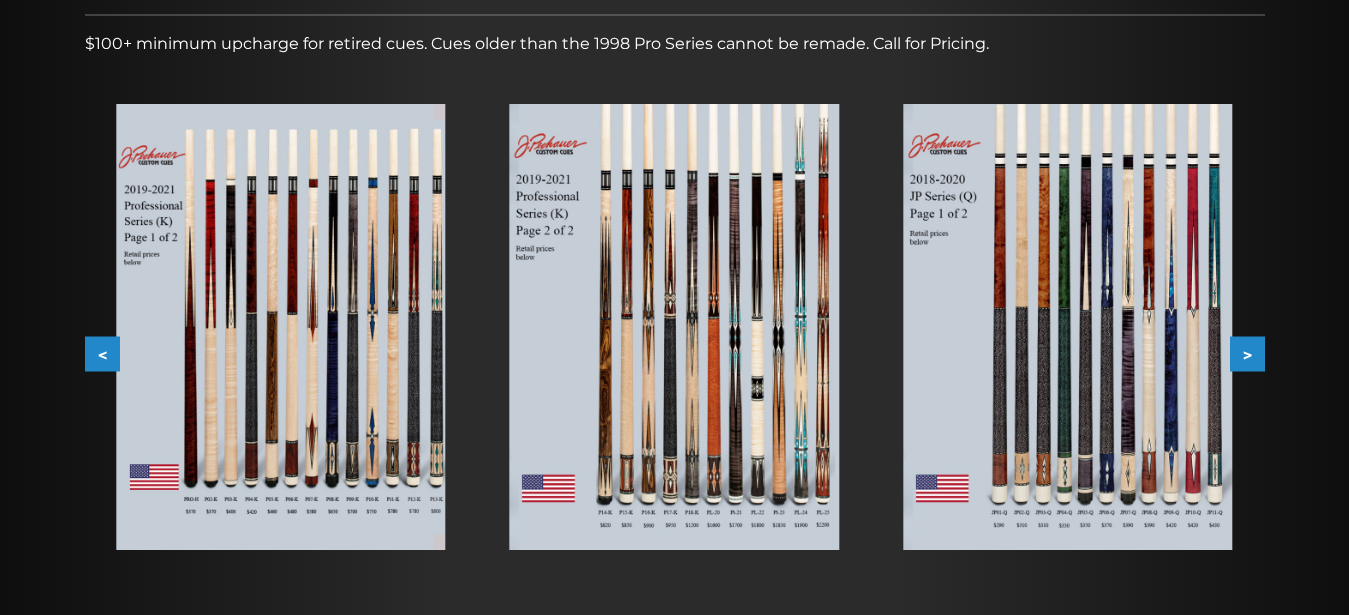 click on ">" at bounding box center (1247, 354) 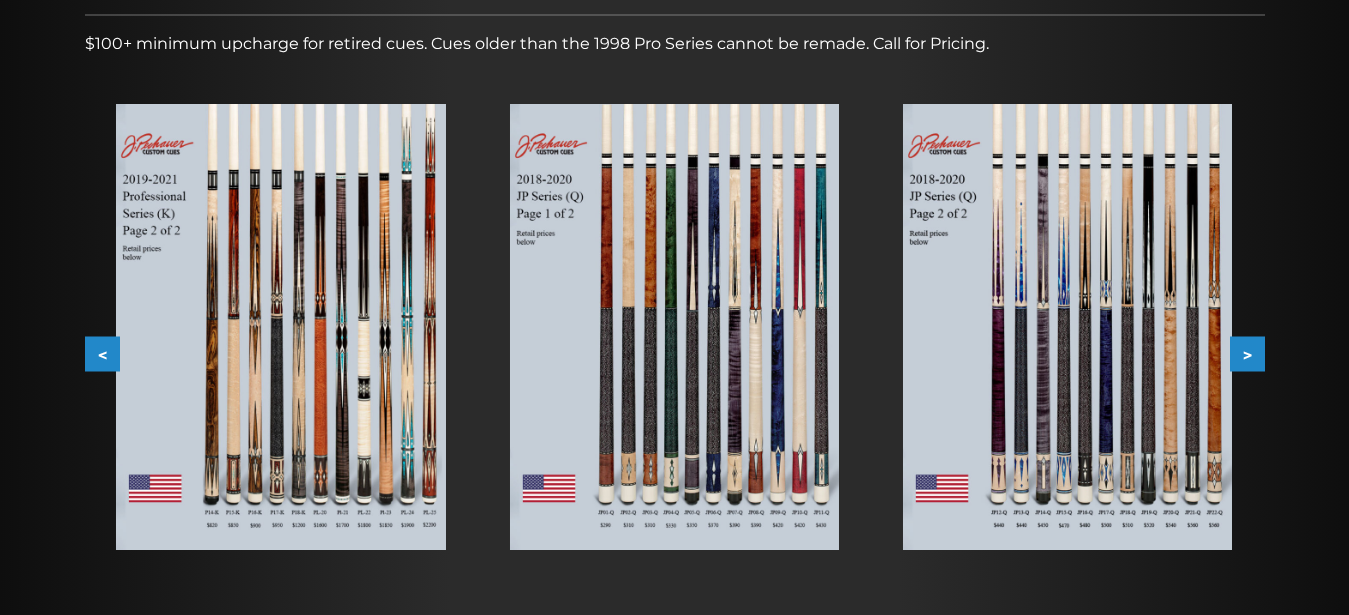 click at bounding box center [674, 327] 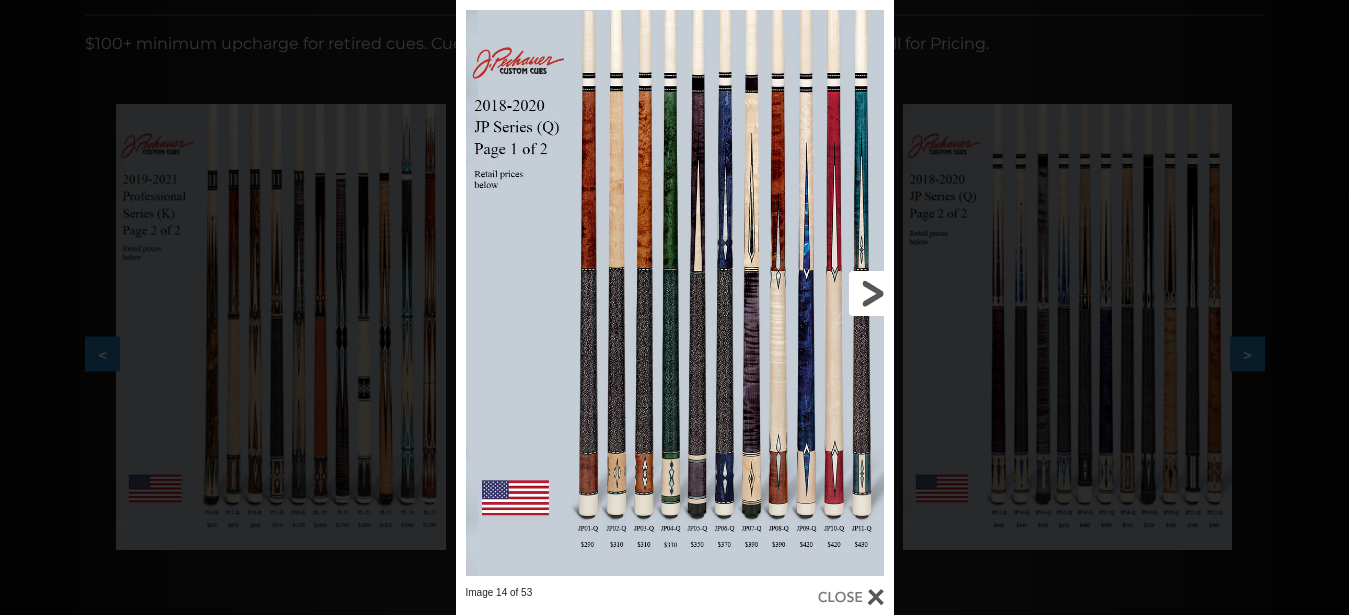 click at bounding box center (794, 293) 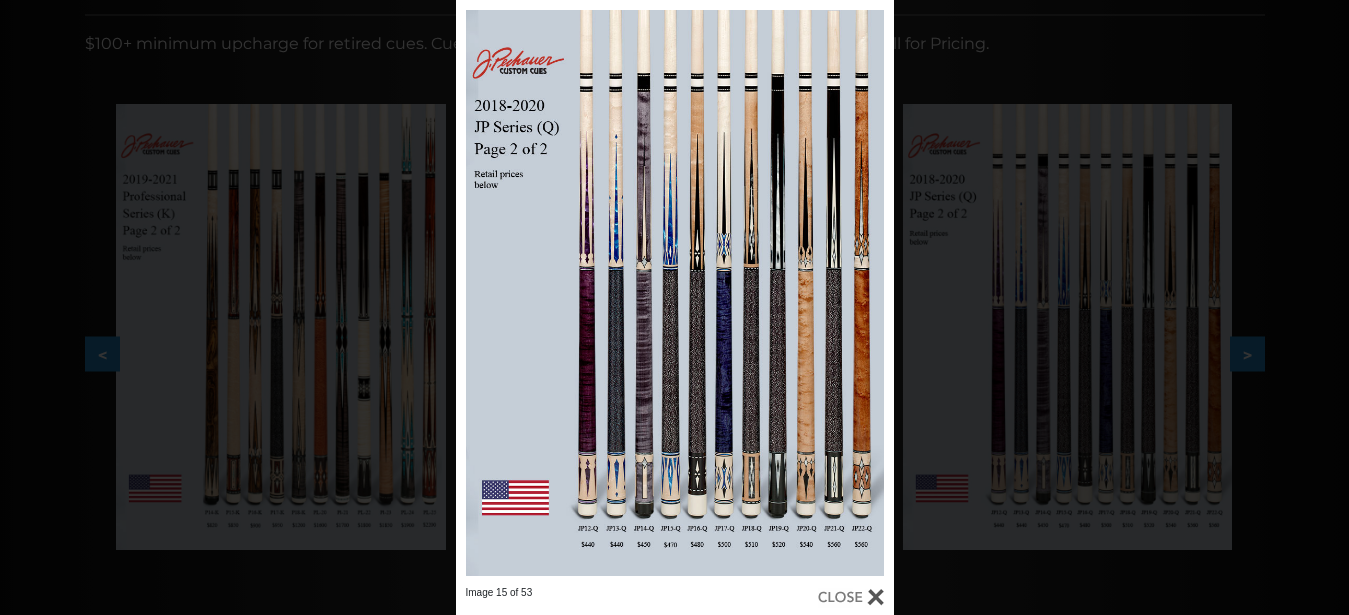 click at bounding box center (851, 597) 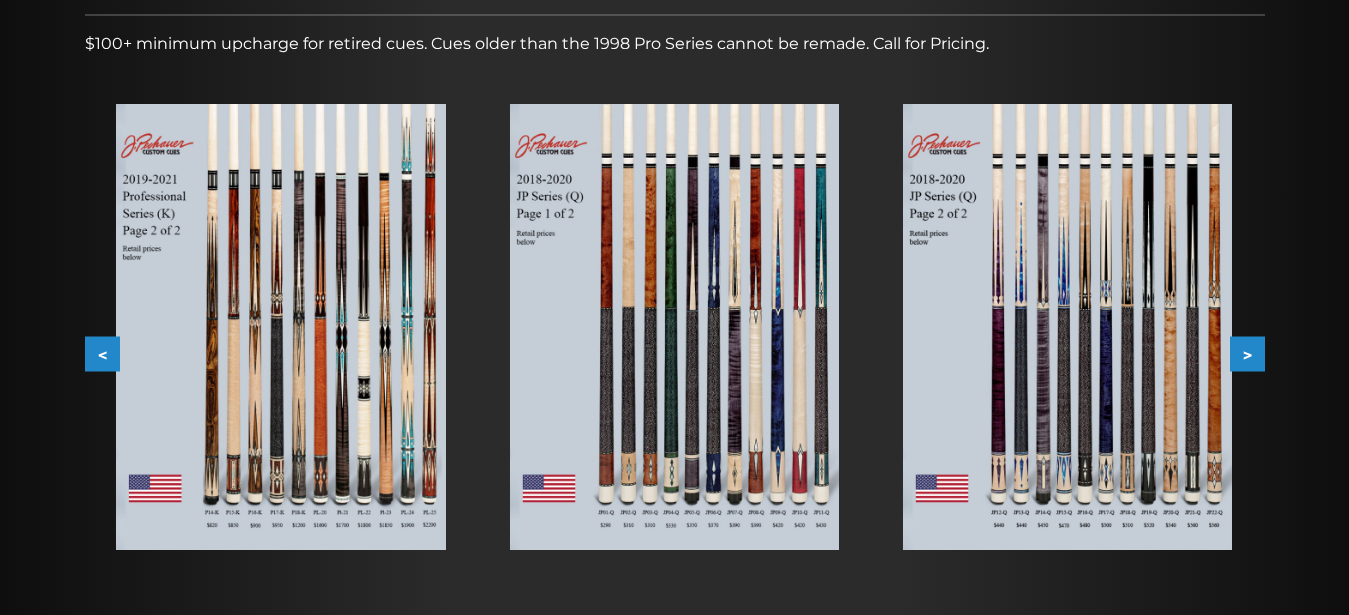 click at bounding box center [1067, 327] 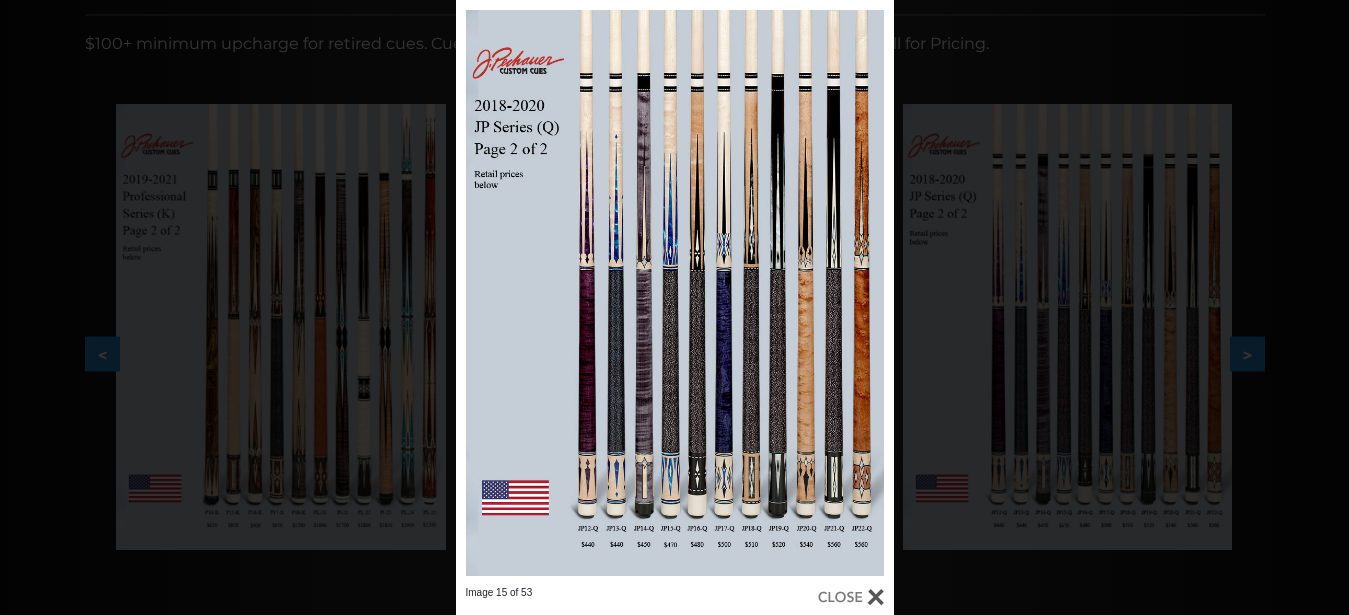 click at bounding box center [851, 597] 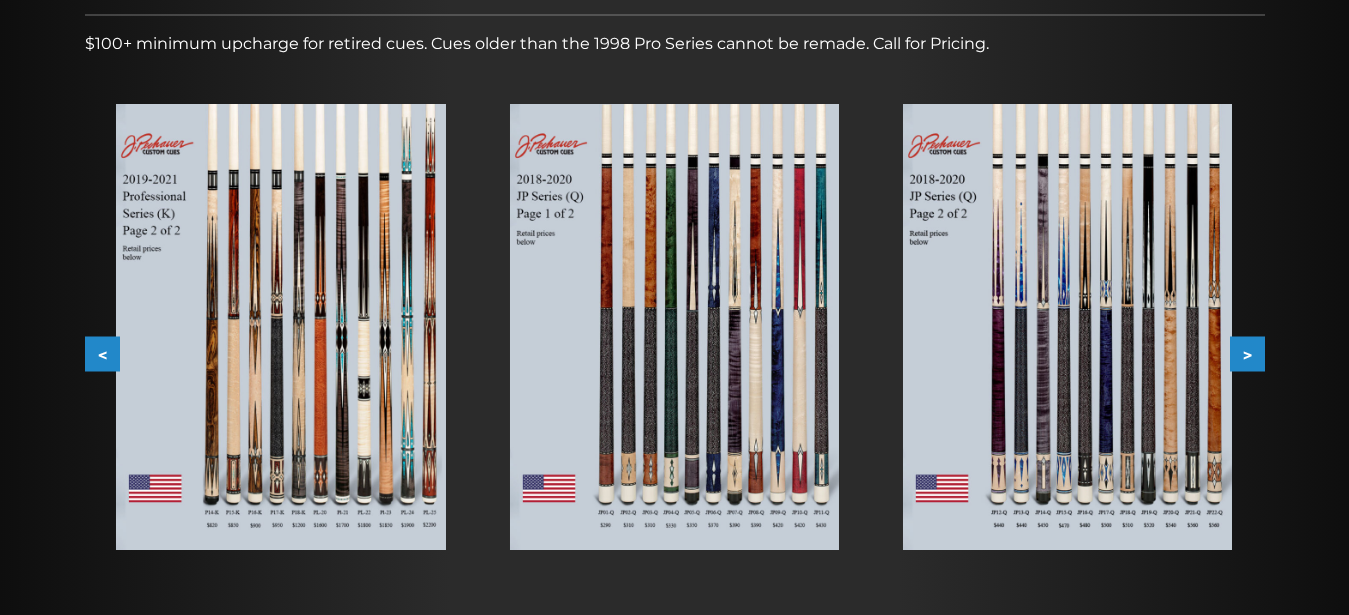 click on ">" at bounding box center (1247, 354) 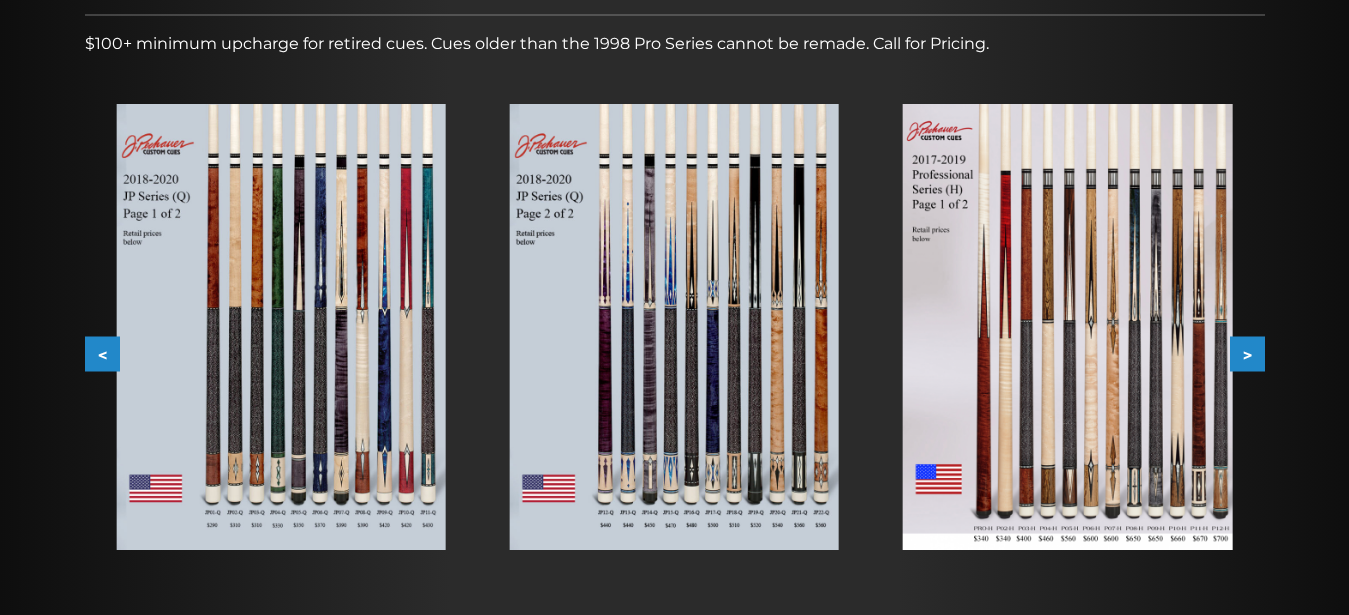 click on ">" at bounding box center (1247, 354) 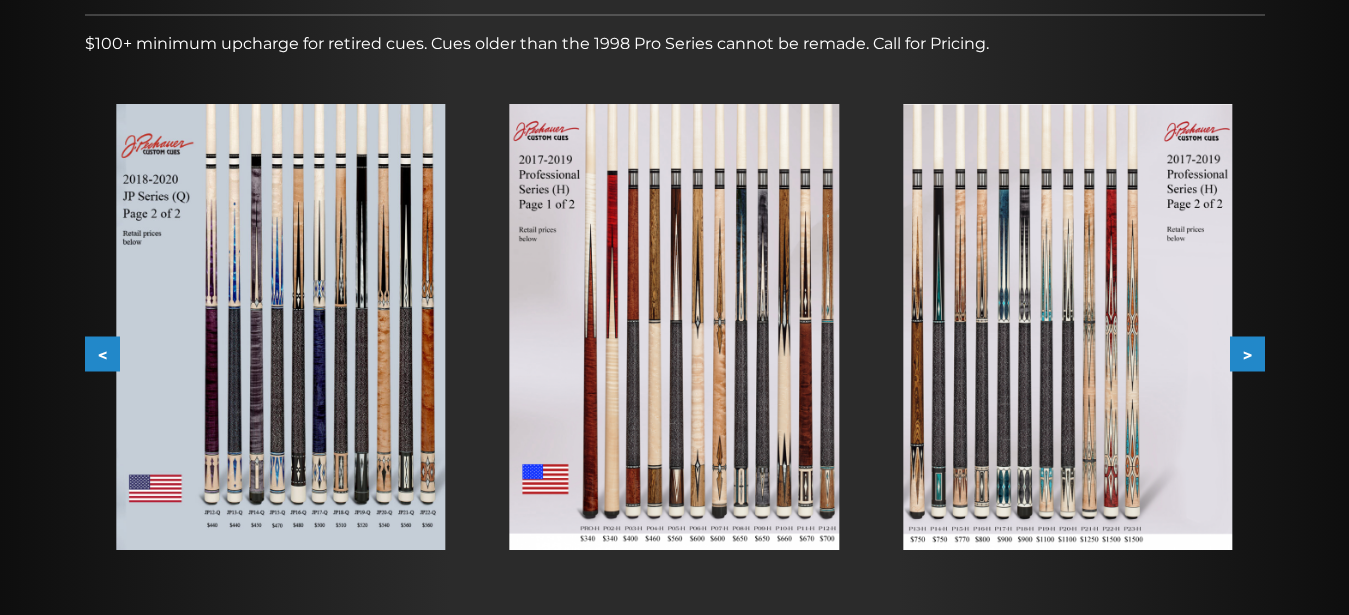 click on ">" at bounding box center [1247, 354] 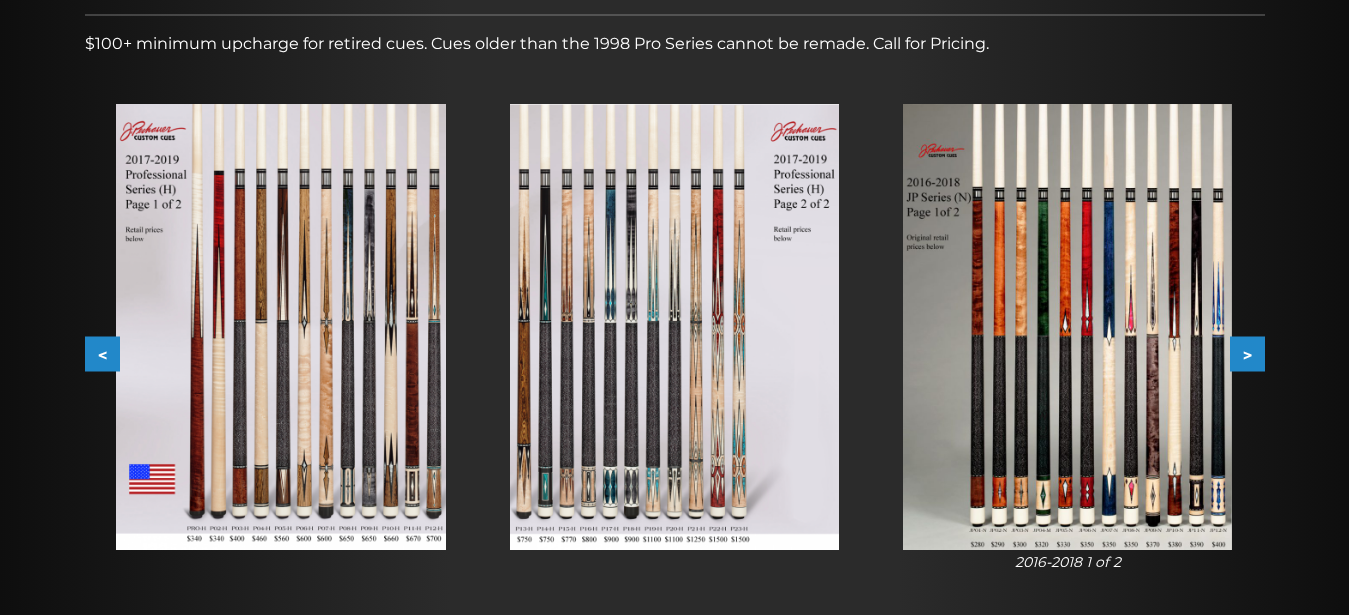 click on ">" at bounding box center (1247, 354) 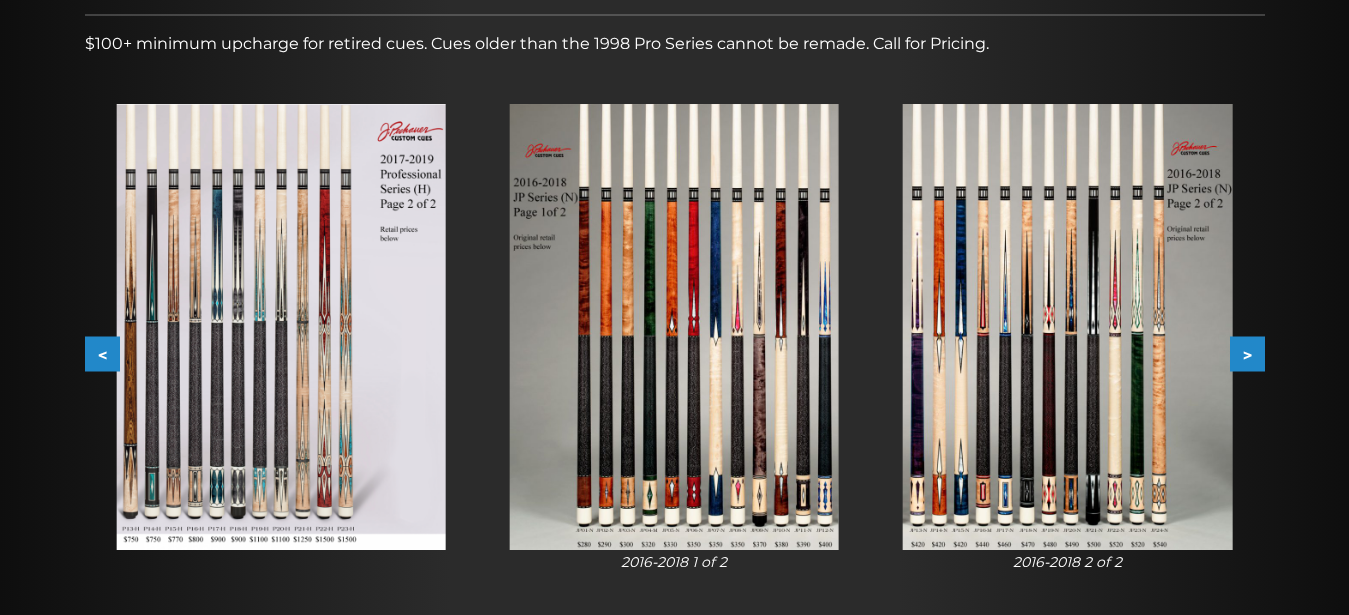 click on ">" at bounding box center [1247, 354] 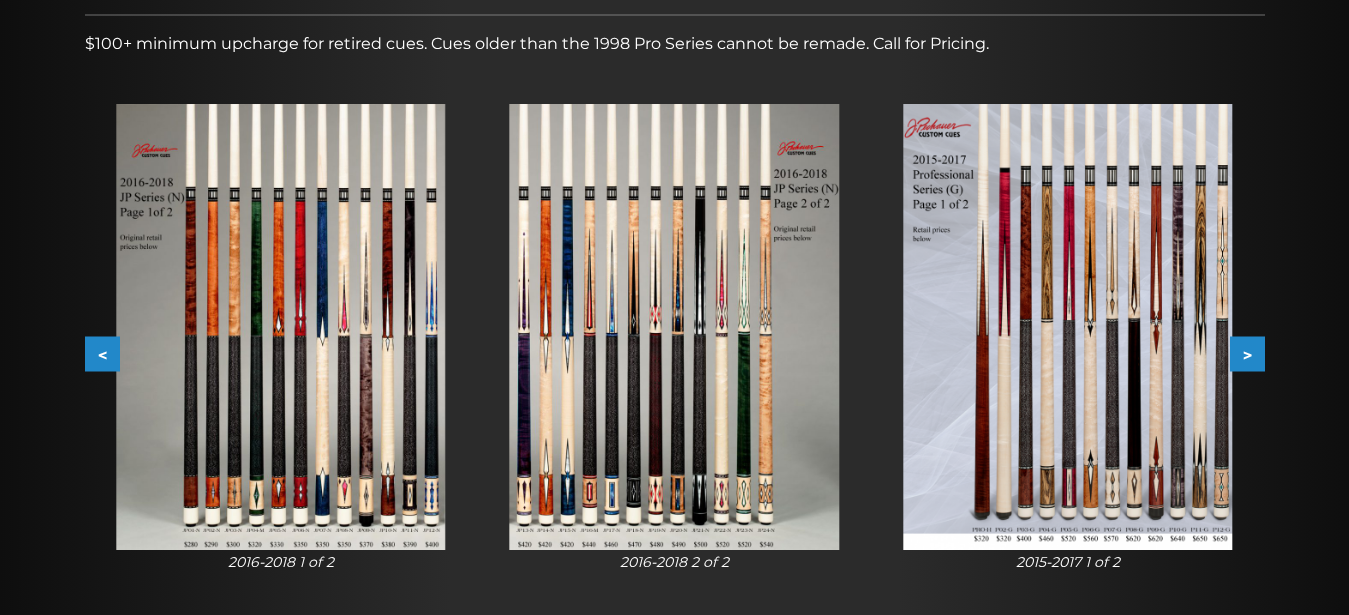 click on ">" at bounding box center [1247, 354] 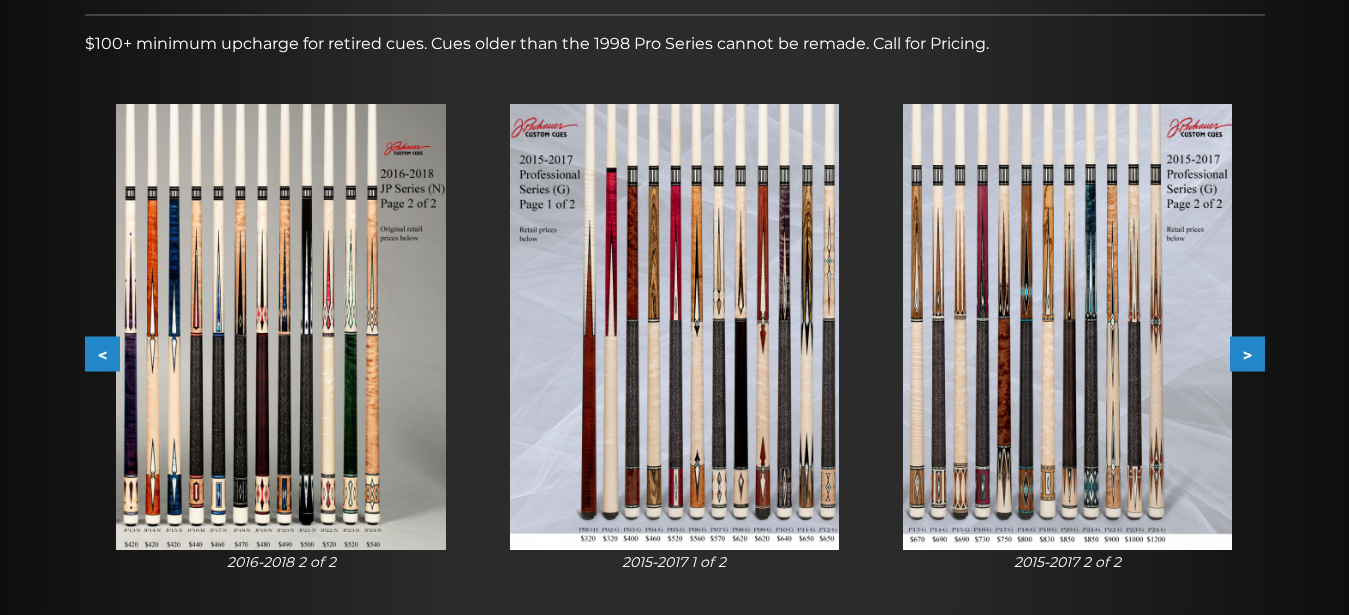 click on ">" at bounding box center (1247, 354) 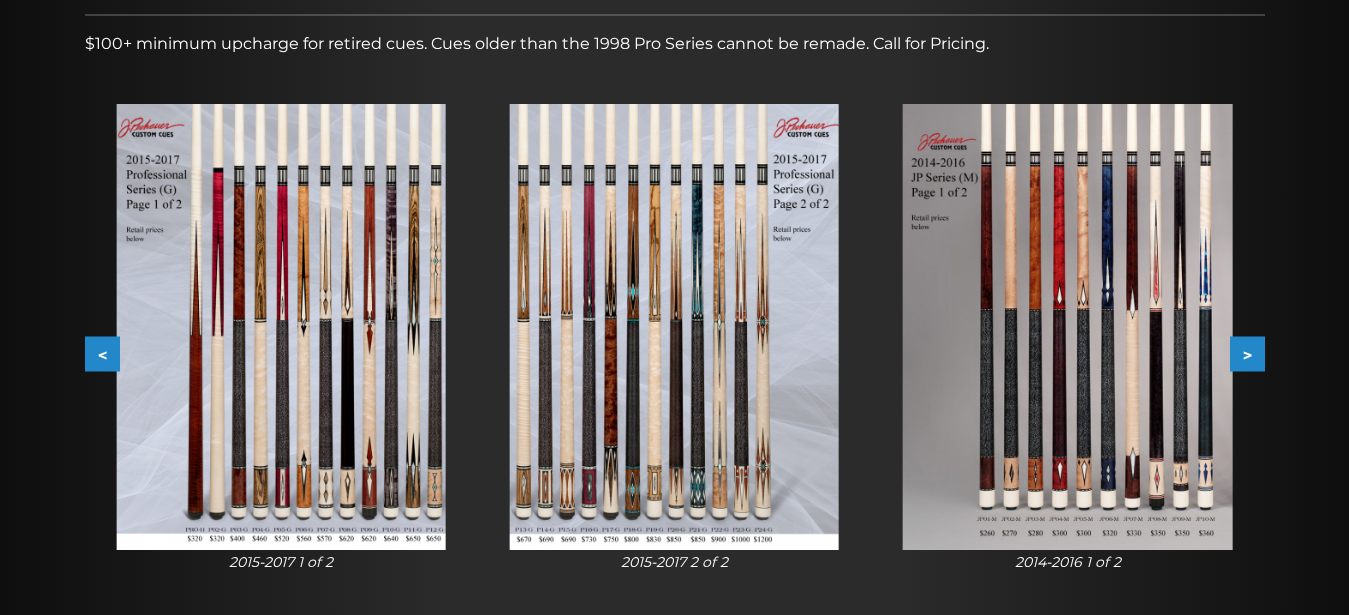 click on ">" at bounding box center (1247, 354) 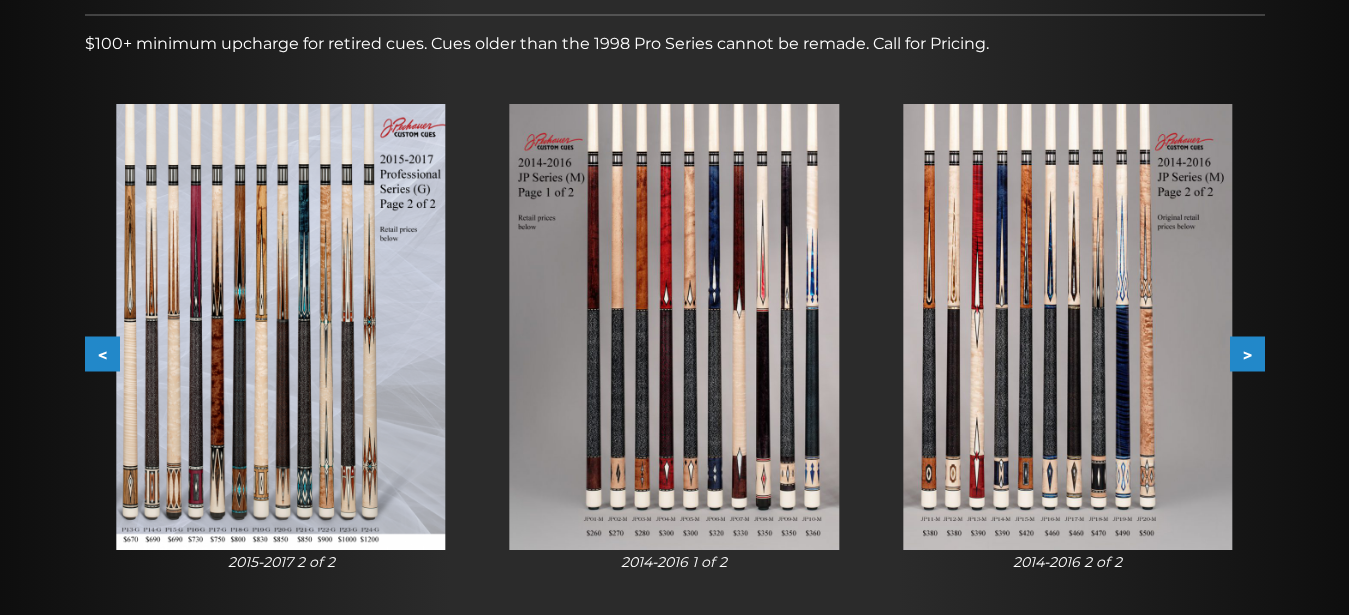 click on ">" at bounding box center [1247, 354] 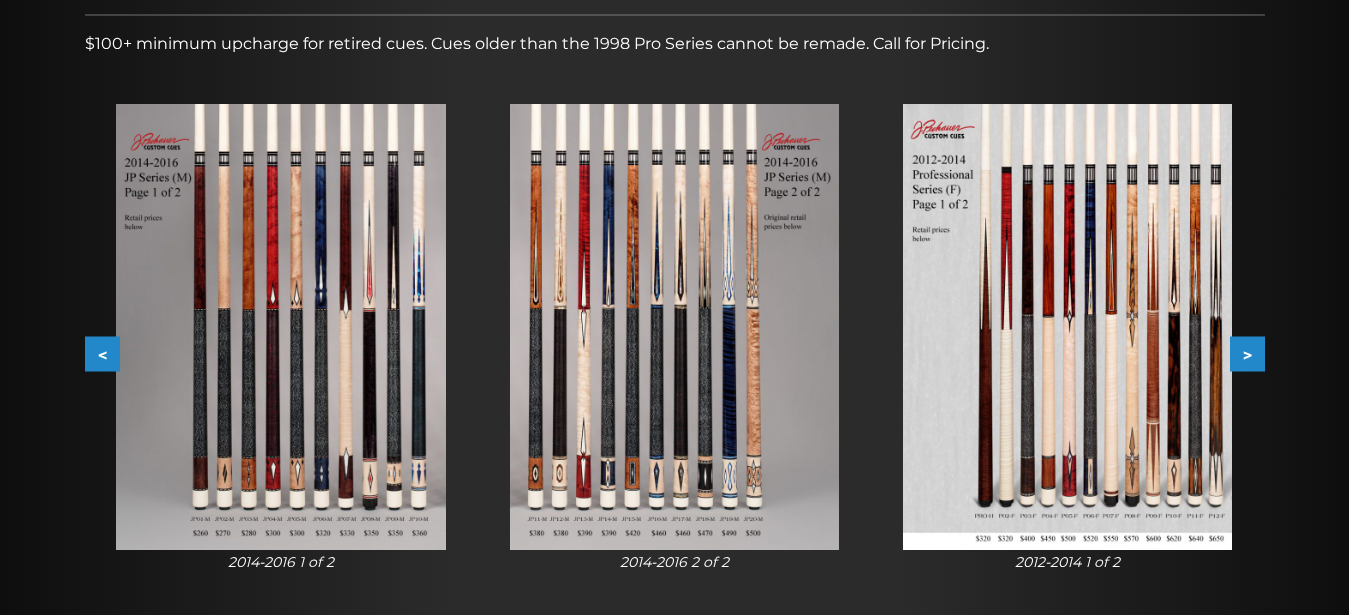 click on ">" at bounding box center (1247, 354) 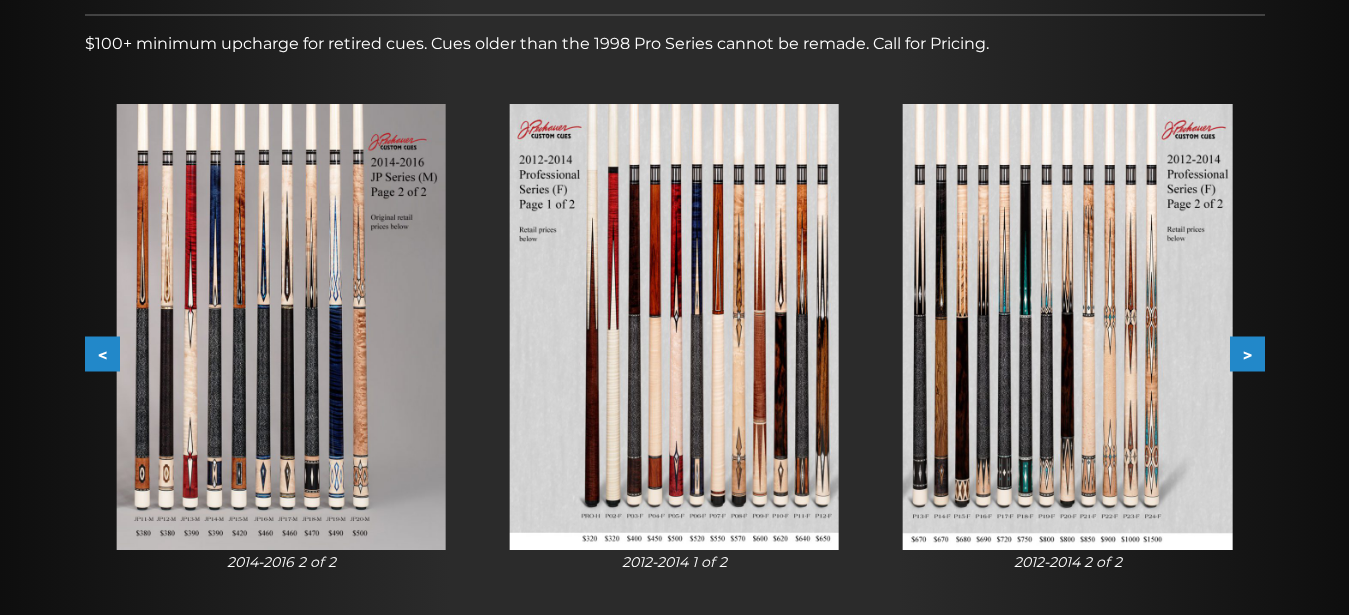 click on ">" at bounding box center [1247, 354] 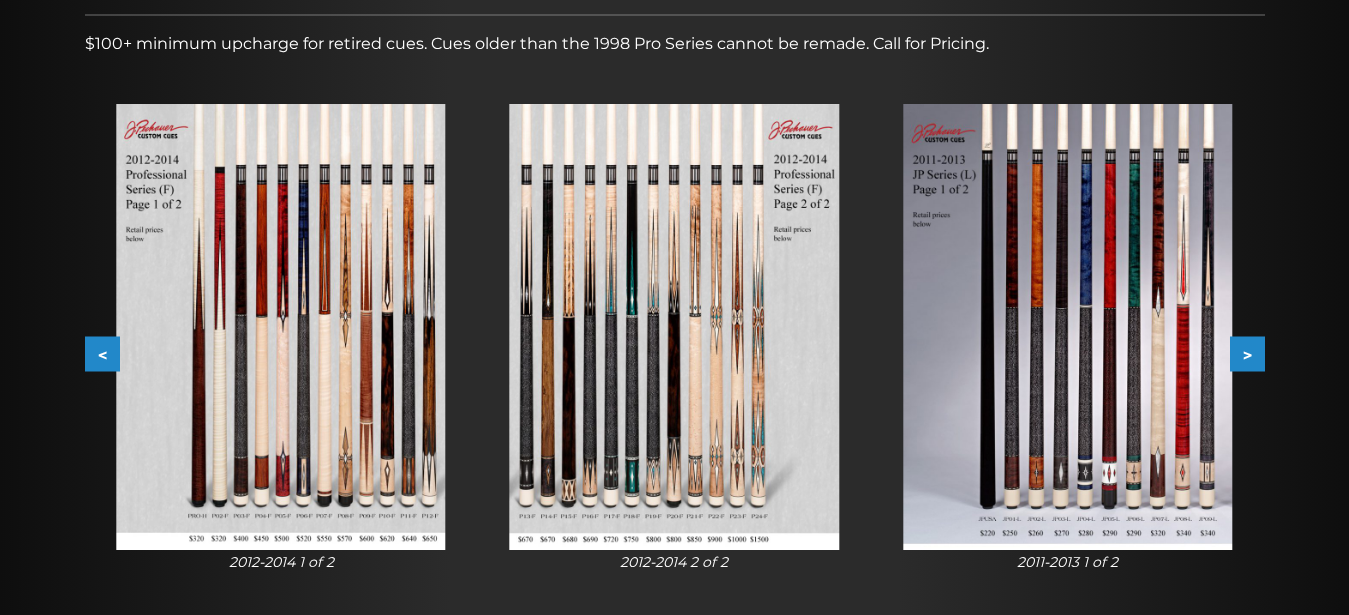 click on ">" at bounding box center [1247, 354] 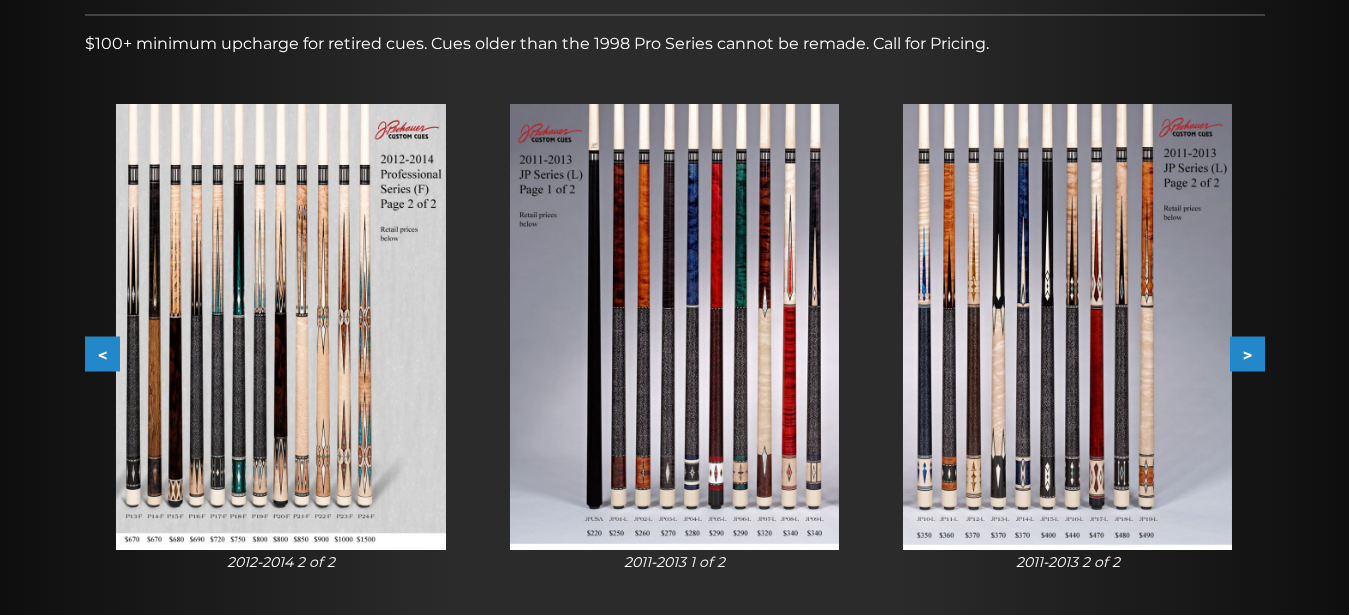 click on ">" at bounding box center (1247, 354) 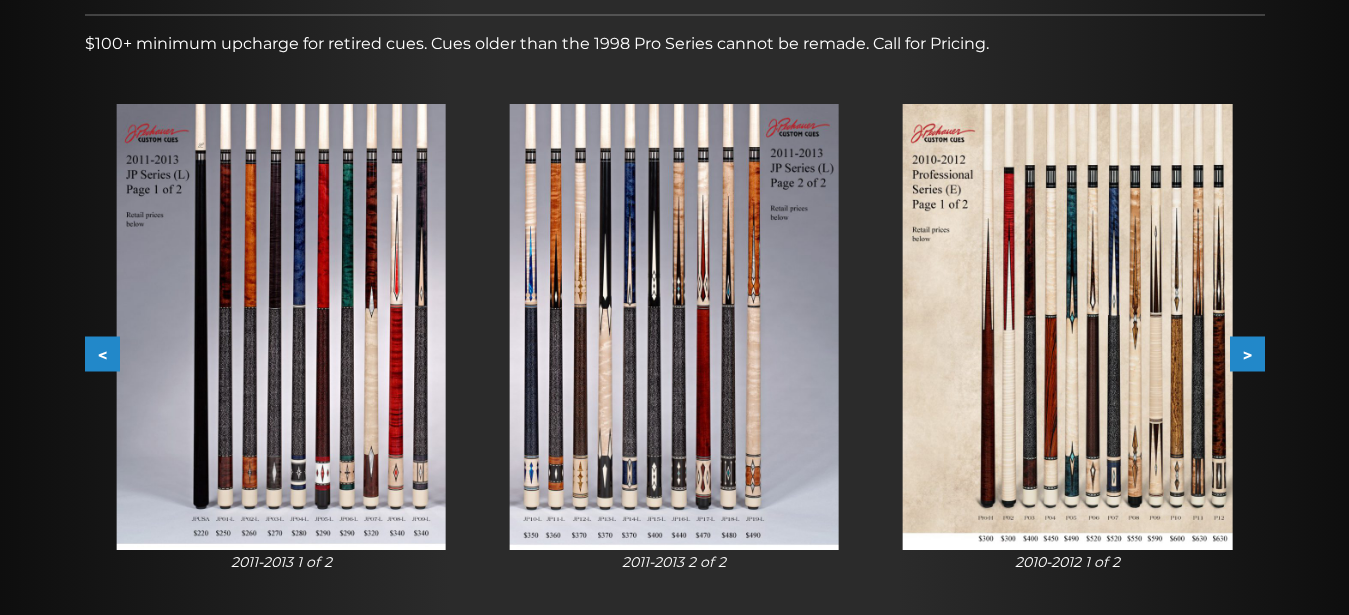 click on ">" at bounding box center [1247, 354] 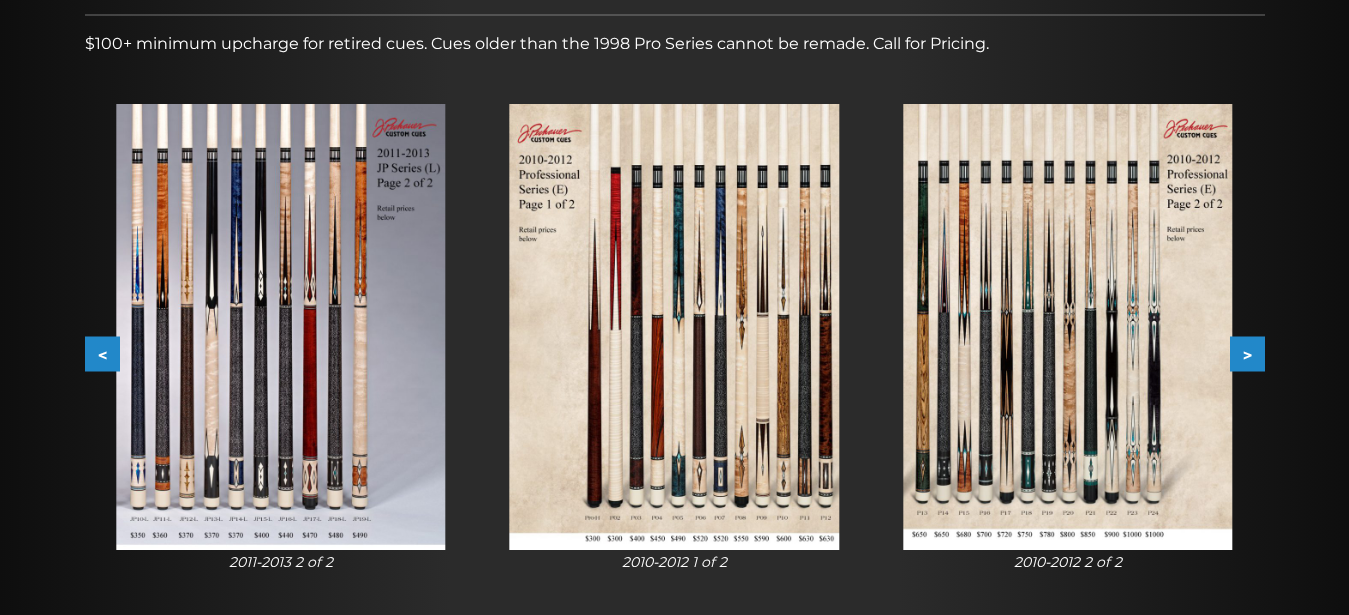click on ">" at bounding box center [1247, 354] 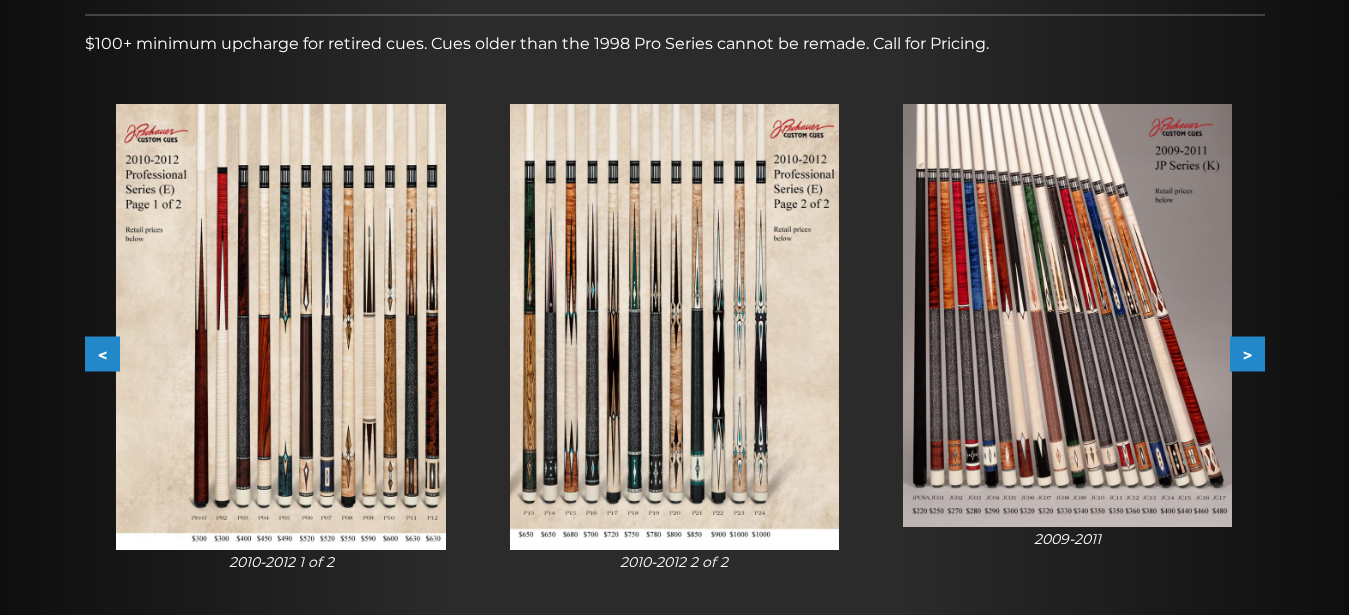 click on ">" at bounding box center (1247, 354) 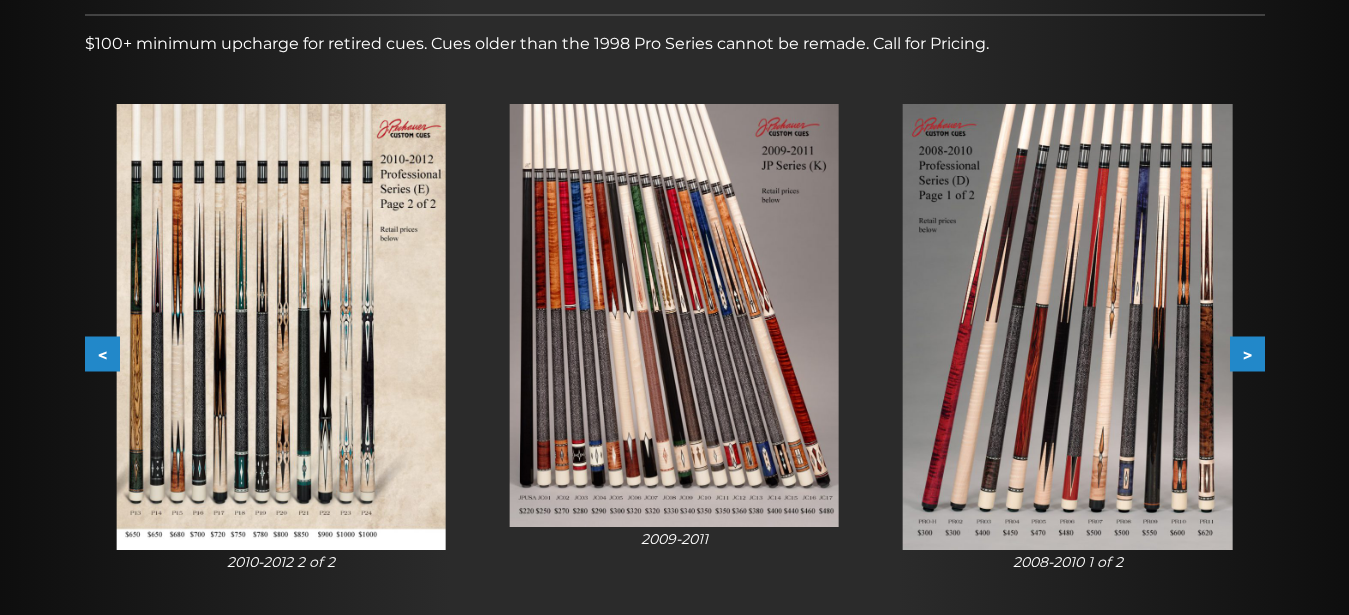 click on ">" at bounding box center (1247, 354) 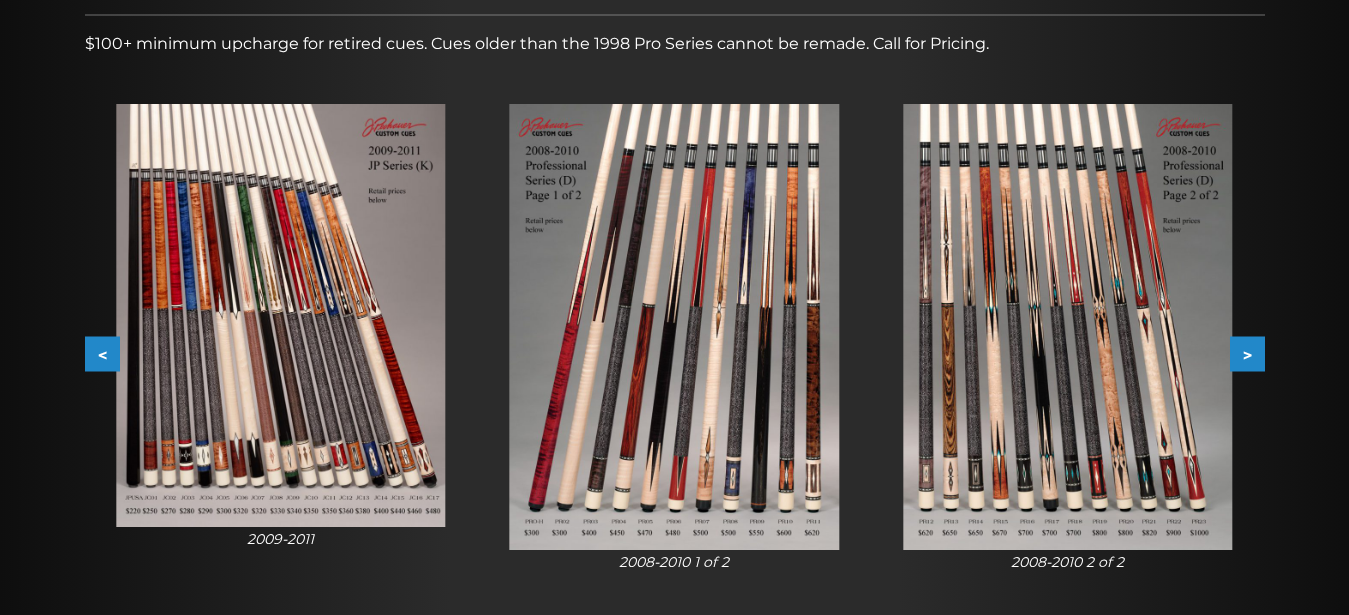 click on ">" at bounding box center (1247, 354) 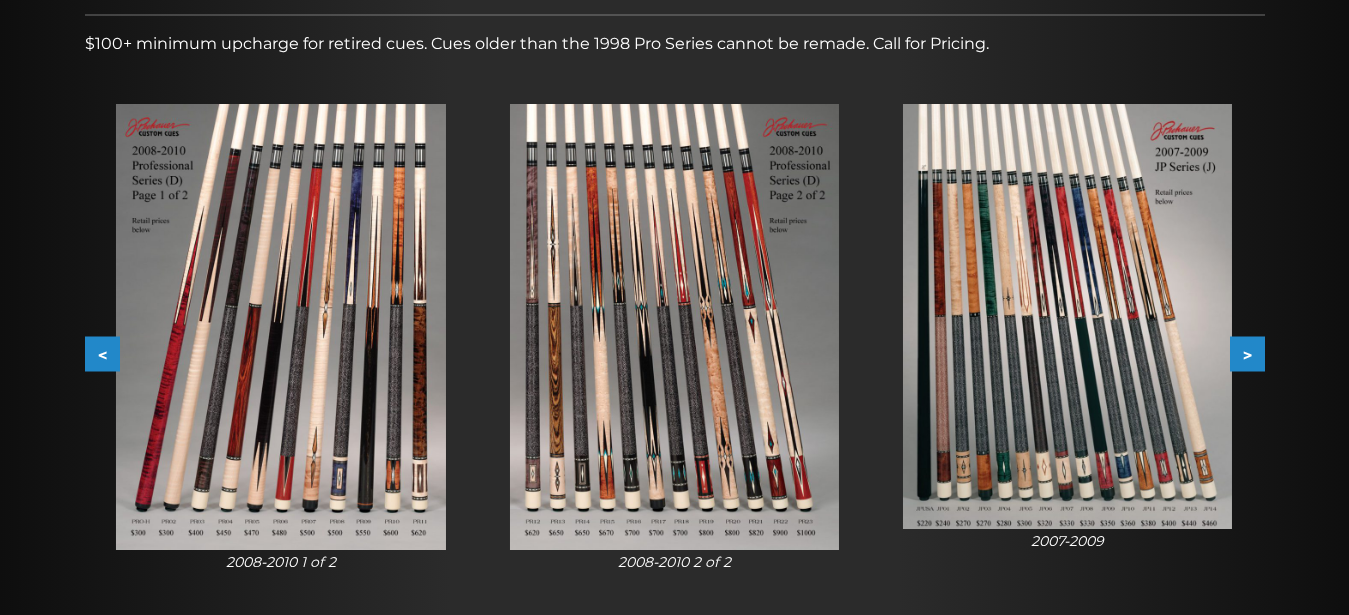 click on ">" at bounding box center [1247, 354] 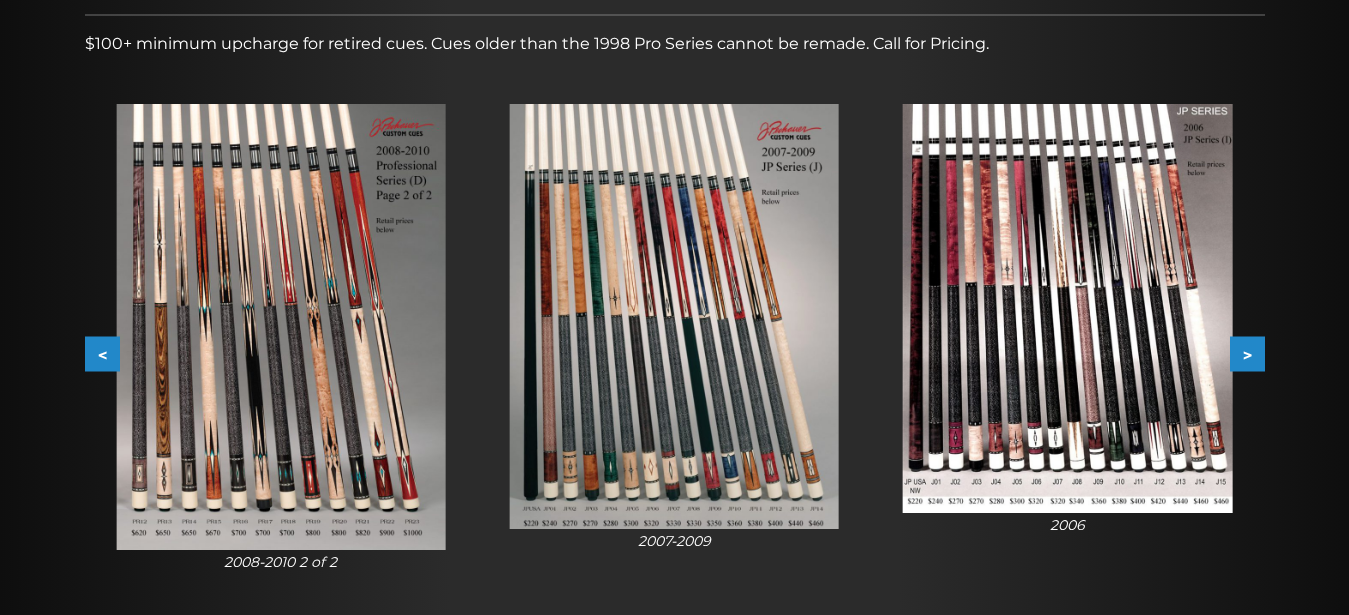click at bounding box center [1067, 308] 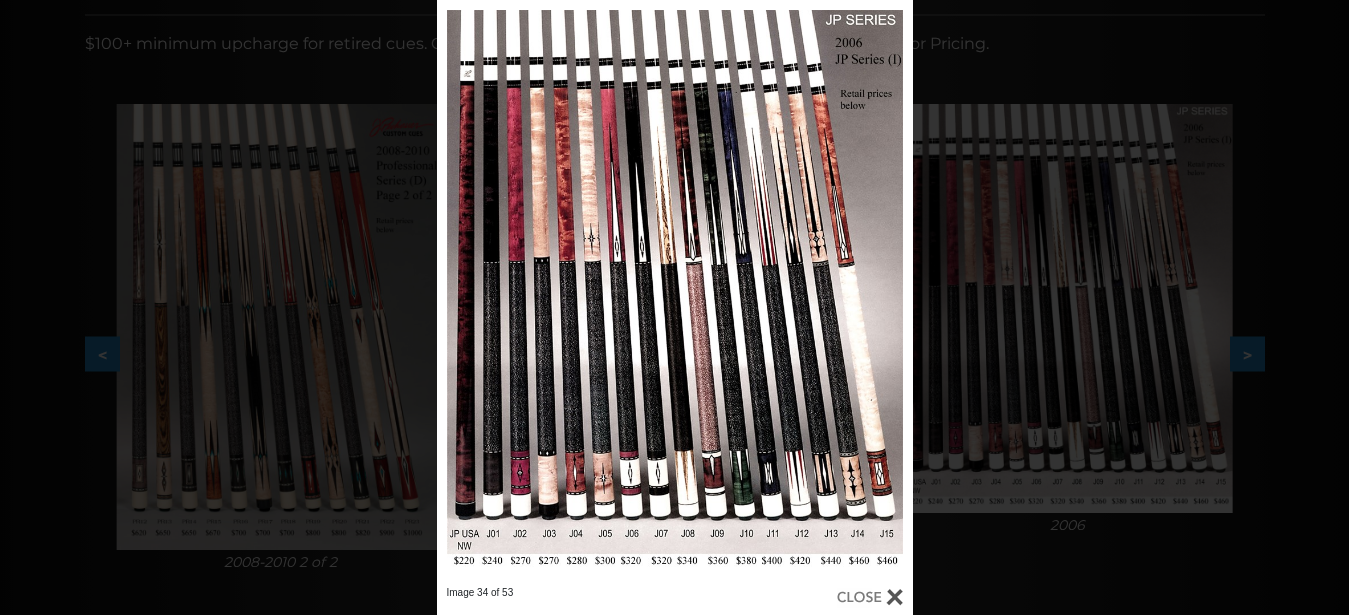 click at bounding box center (870, 597) 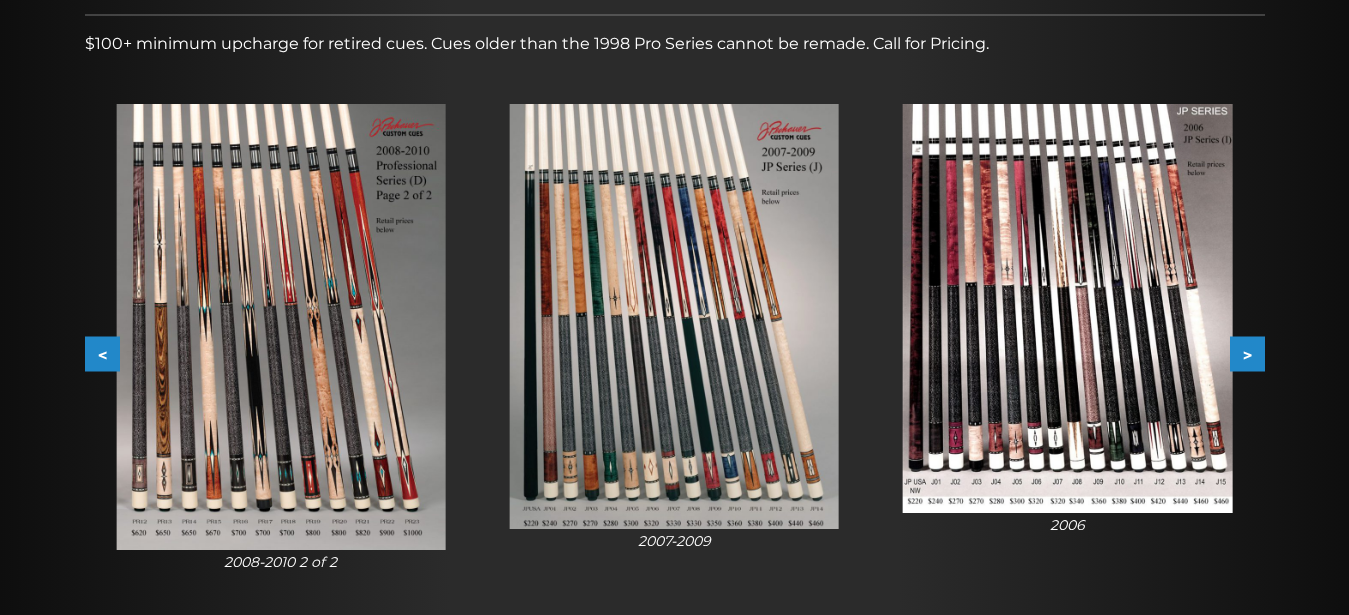click on ">" at bounding box center [1247, 354] 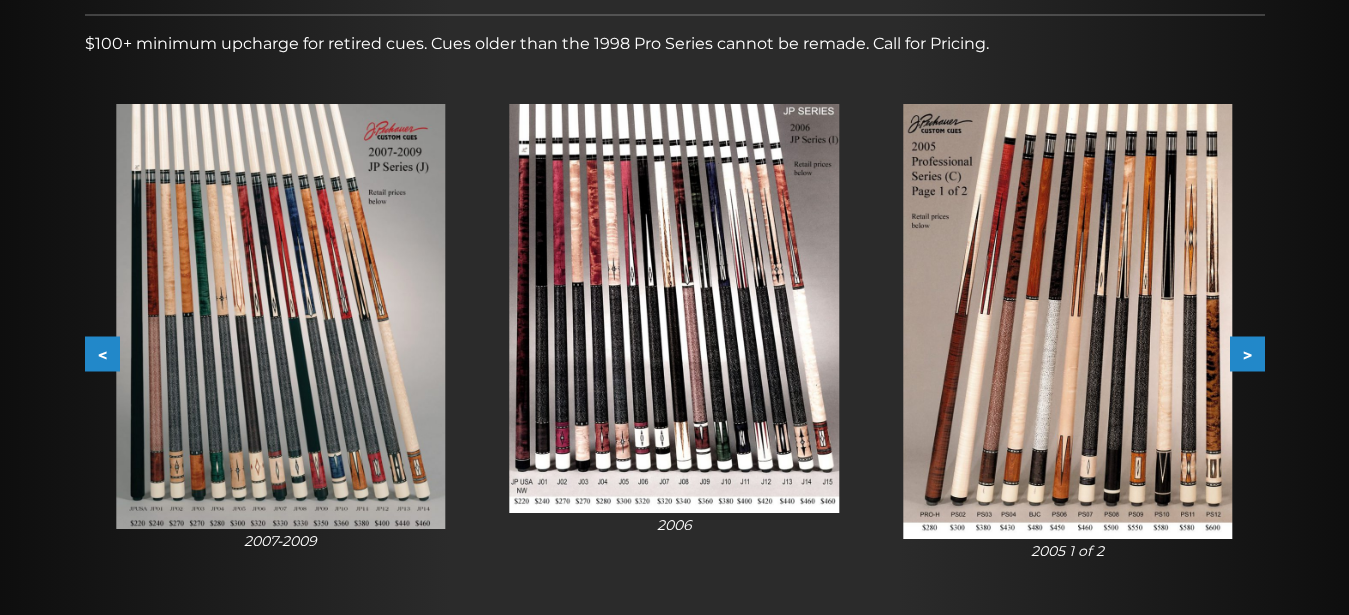 click on ">" at bounding box center (1247, 354) 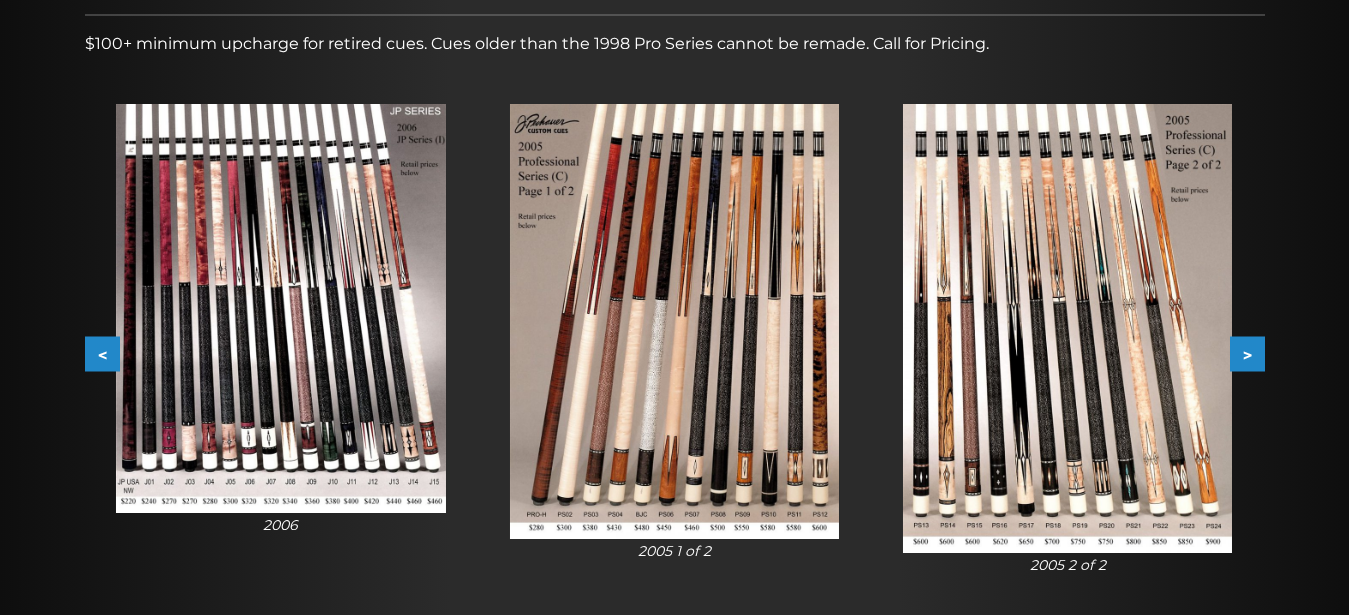 click on ">" at bounding box center [1247, 354] 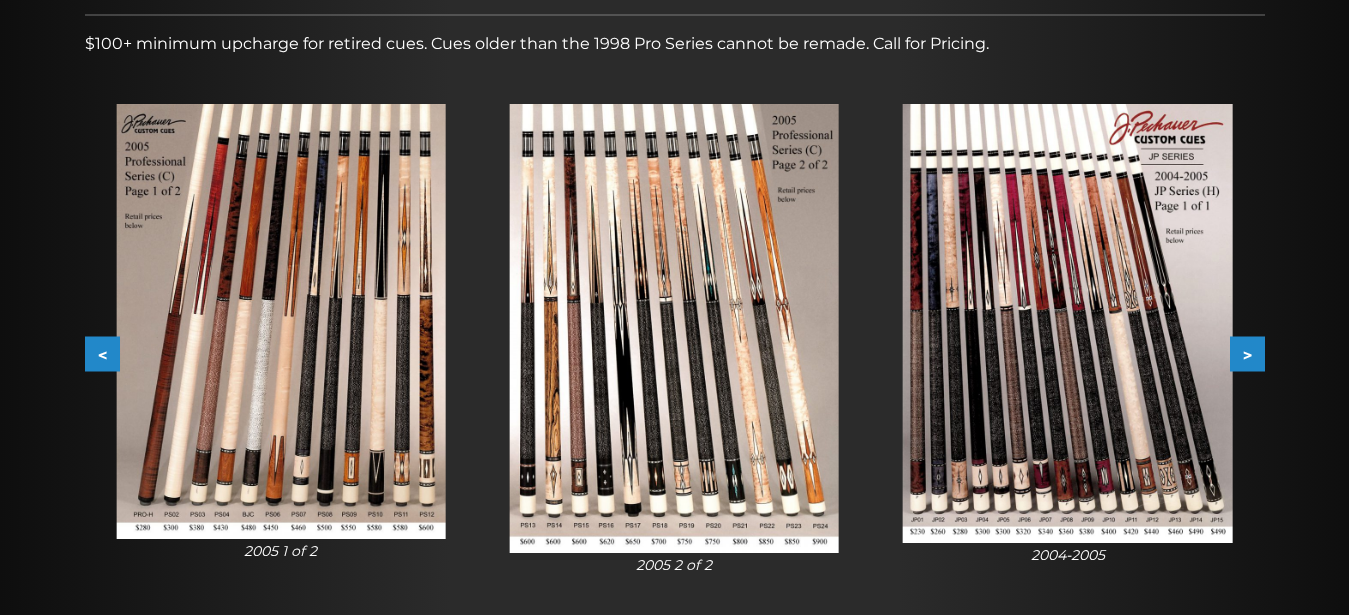 click at bounding box center (1067, 323) 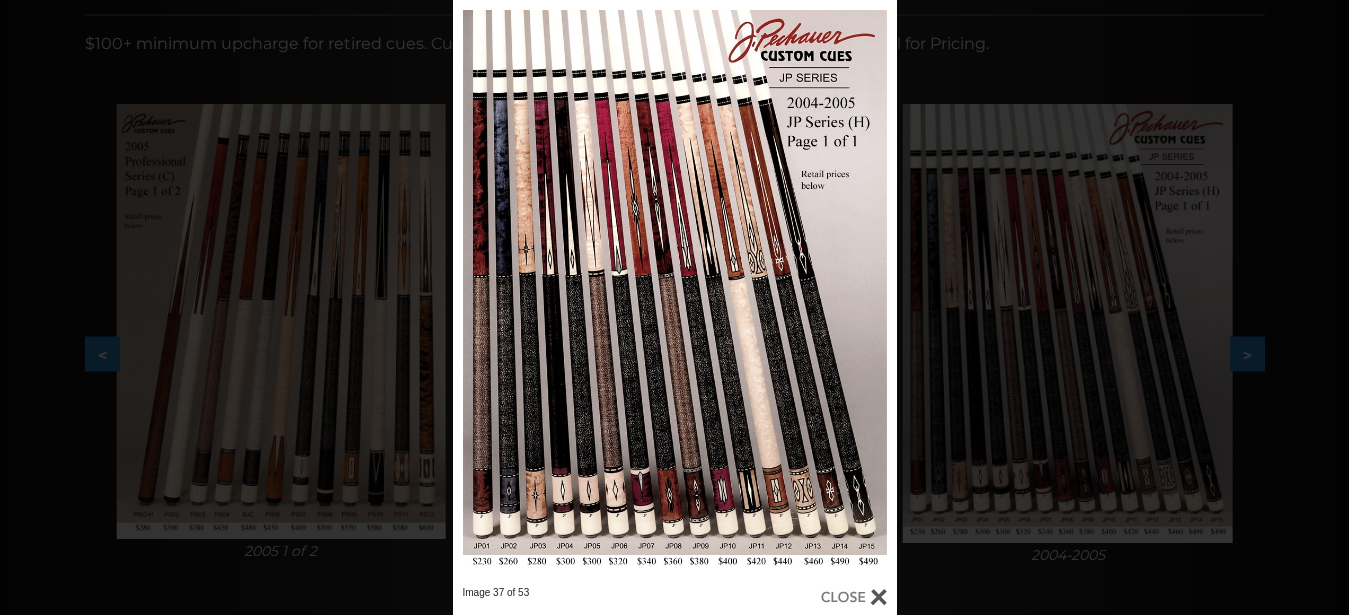 click at bounding box center (854, 597) 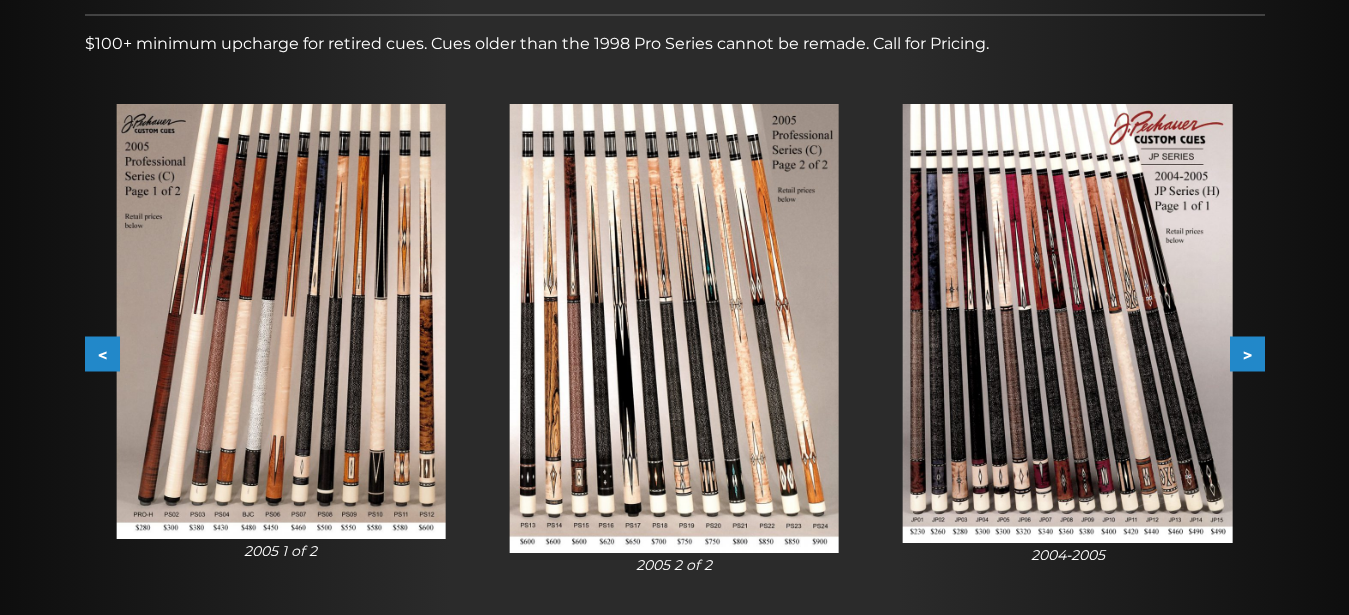 click on ">" at bounding box center (1247, 354) 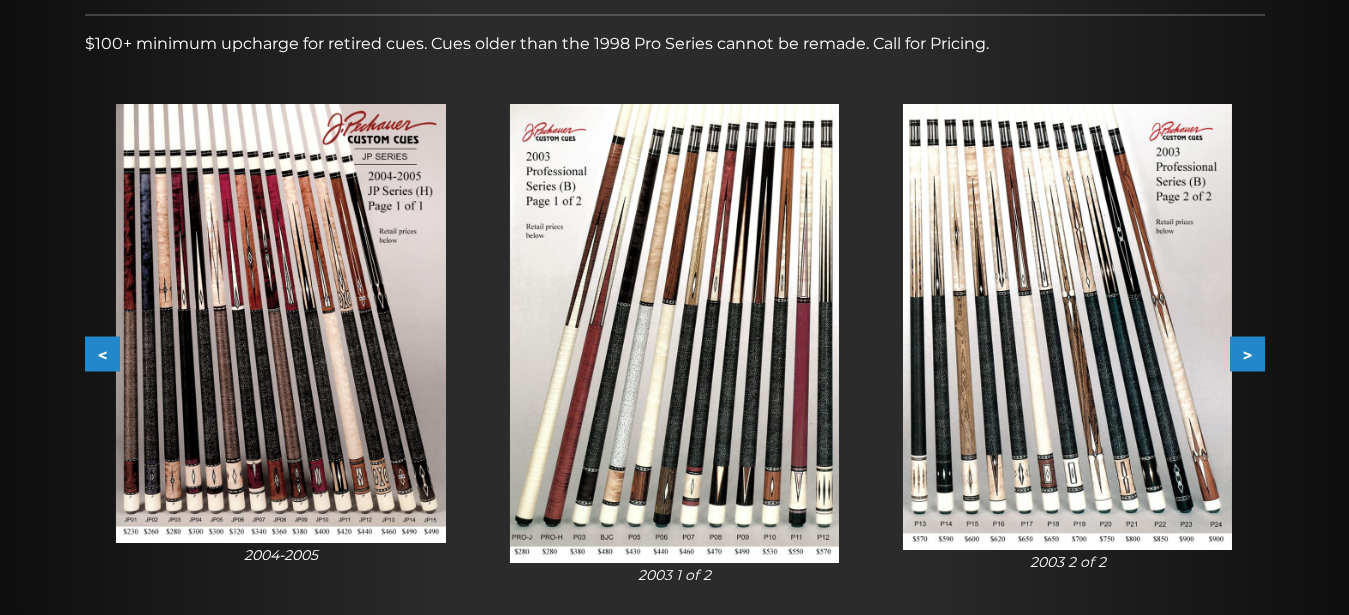 click at bounding box center (674, 333) 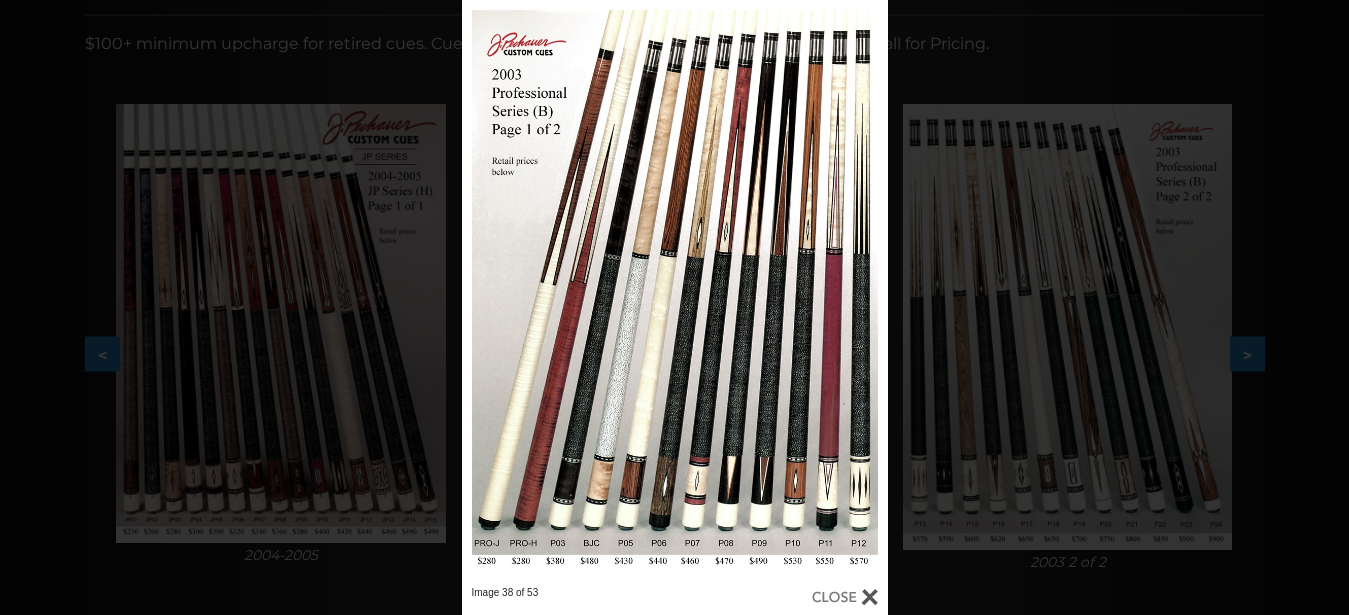 click at bounding box center [845, 597] 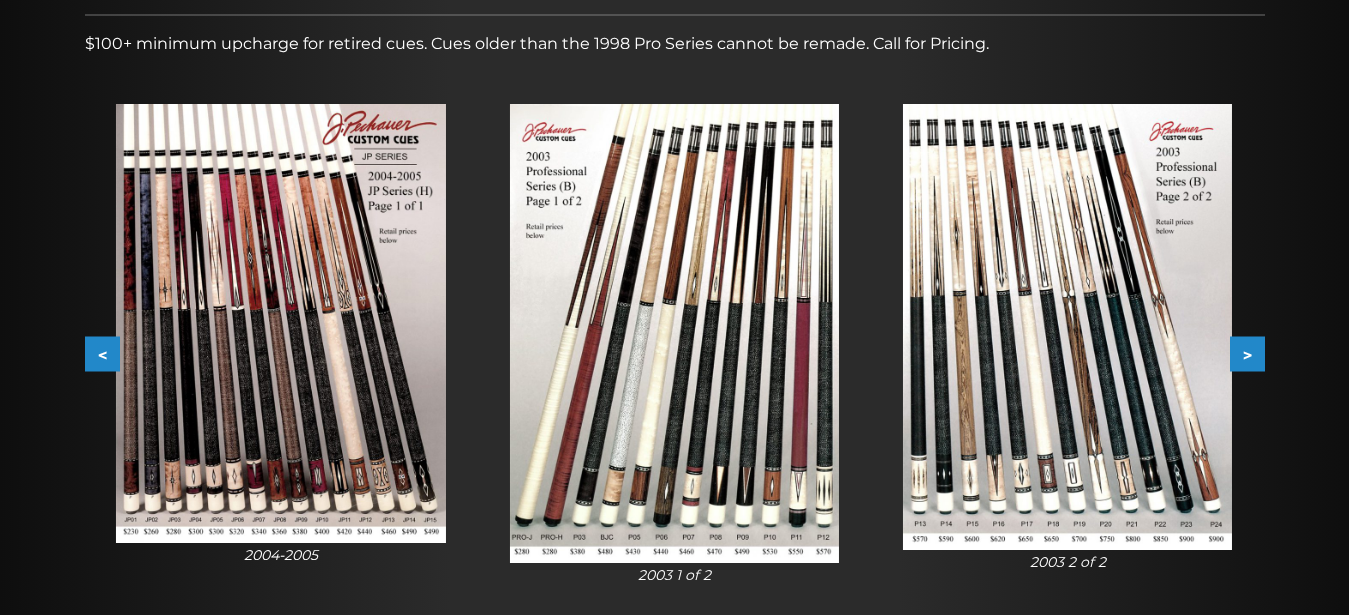 click on ">" at bounding box center (1247, 354) 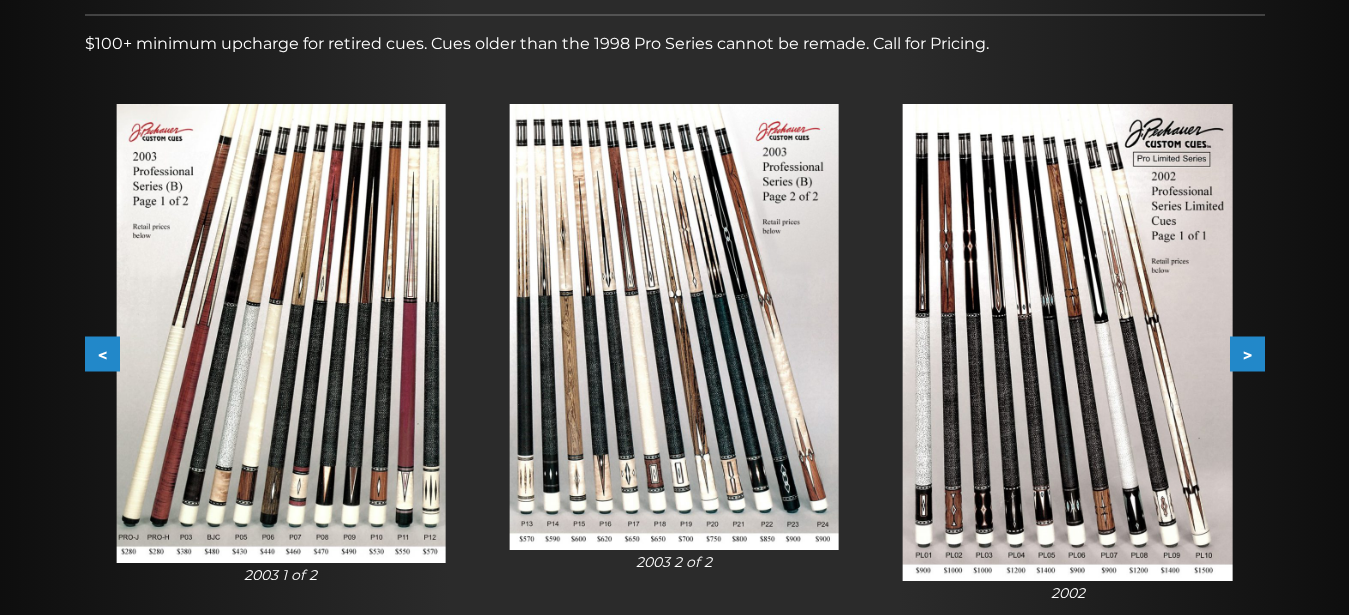 click on ">" at bounding box center (1247, 354) 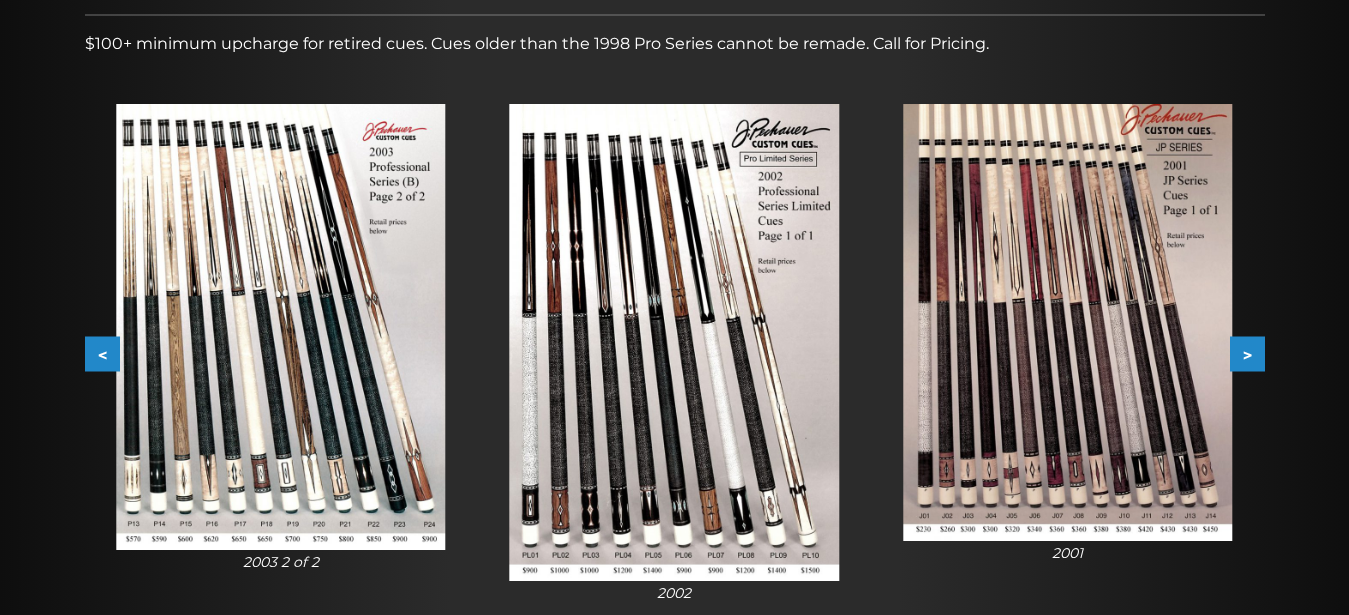 click at bounding box center [1067, 322] 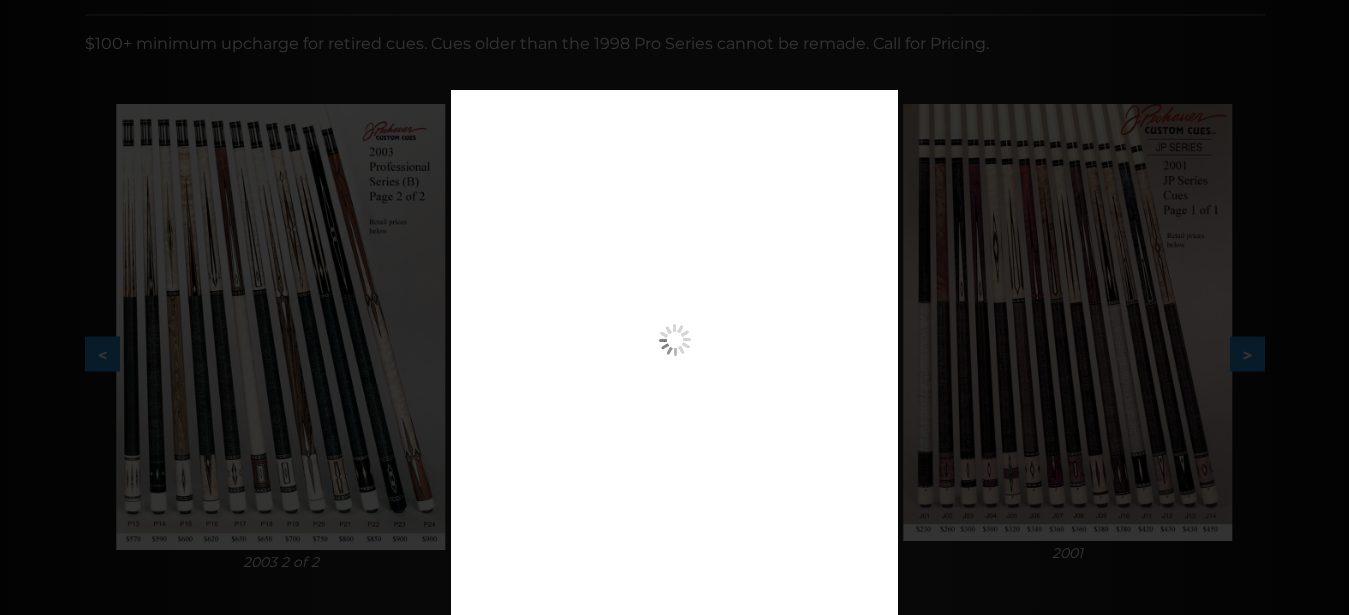 click on "We're updating our online ordering! Online ordering is currently under maintenance. For sales inquiries or questions, please email us at sales@example.com or call us at [PHONE]. Thank you for your patience — we’ll be back soon!
[PHONE]
MENU
Home
Pool Cues
Celebration Cue
JP Series (T) – NEW
Pro Series (R) – NEW
Champion Collection" at bounding box center [674, 432] 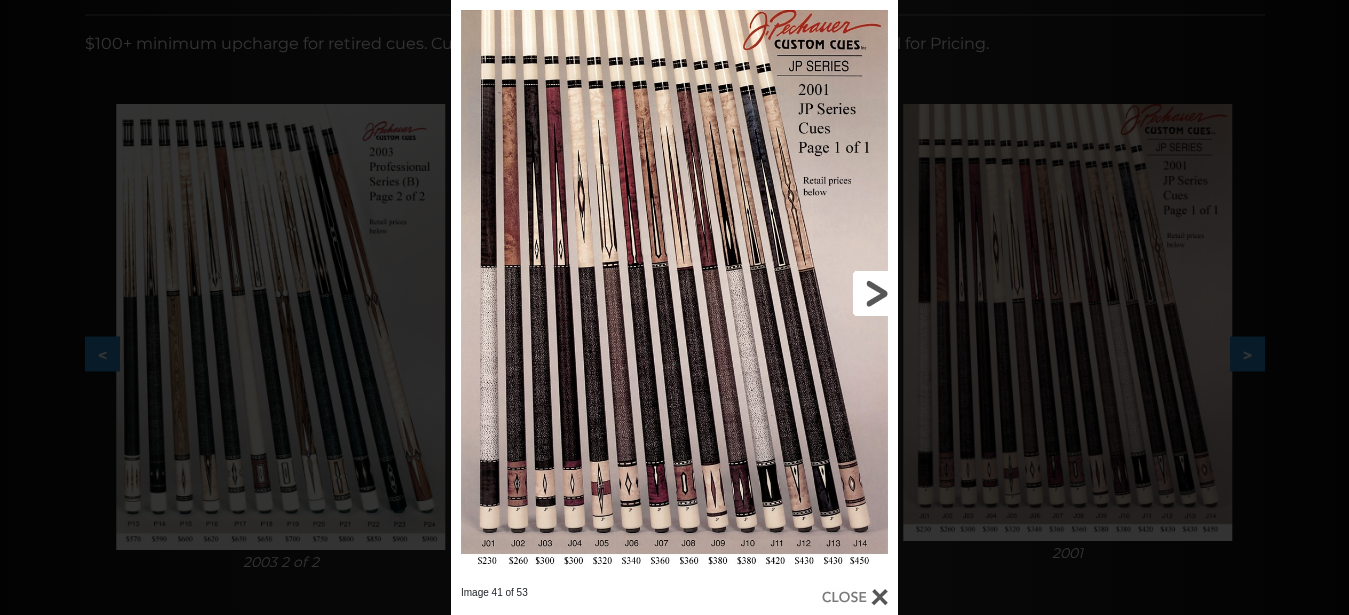 click at bounding box center (797, 293) 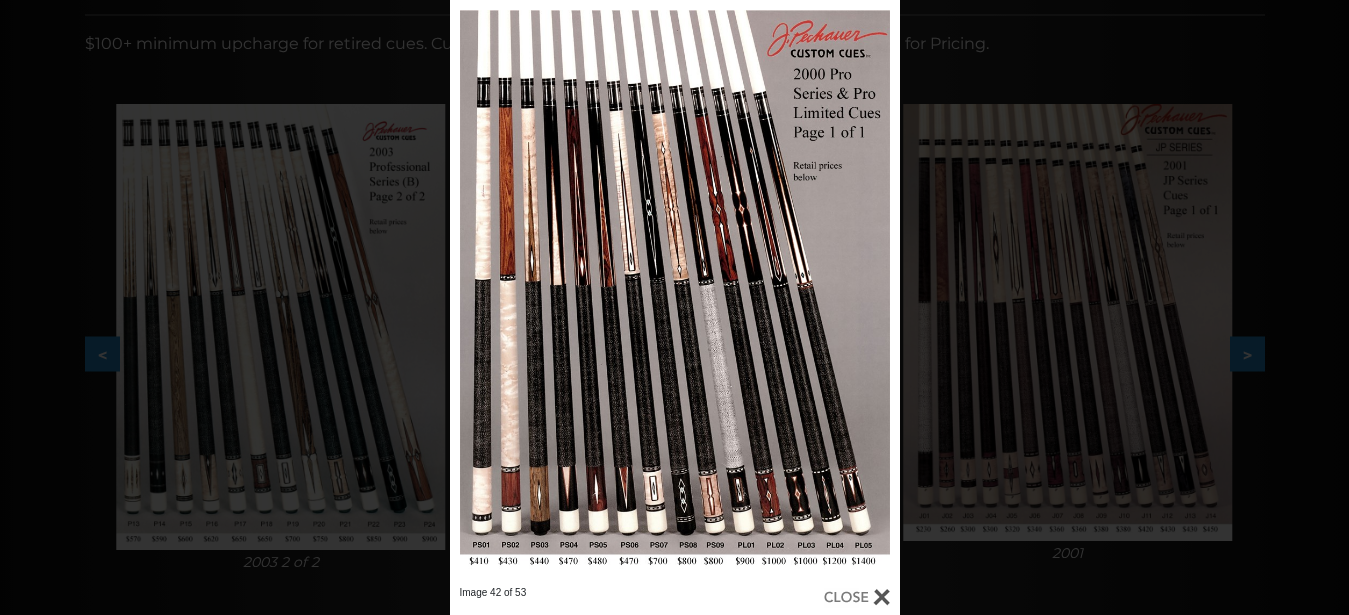 click on "Image 42 of 53" at bounding box center (674, 307) 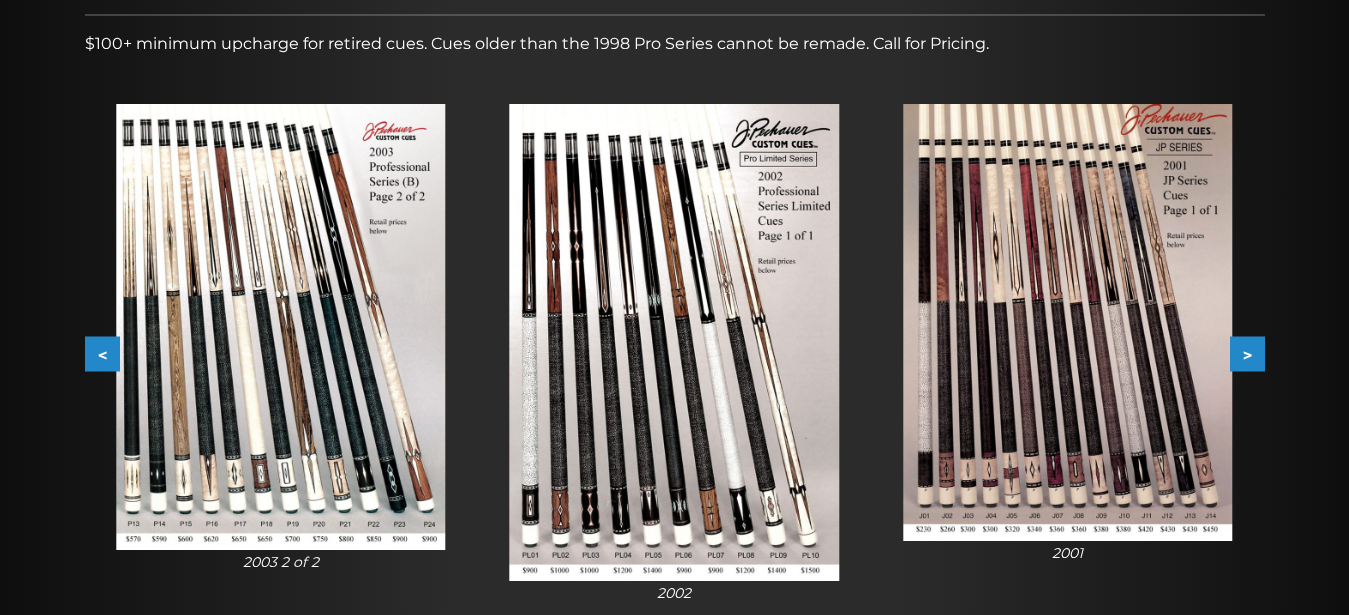 click at bounding box center [1067, 322] 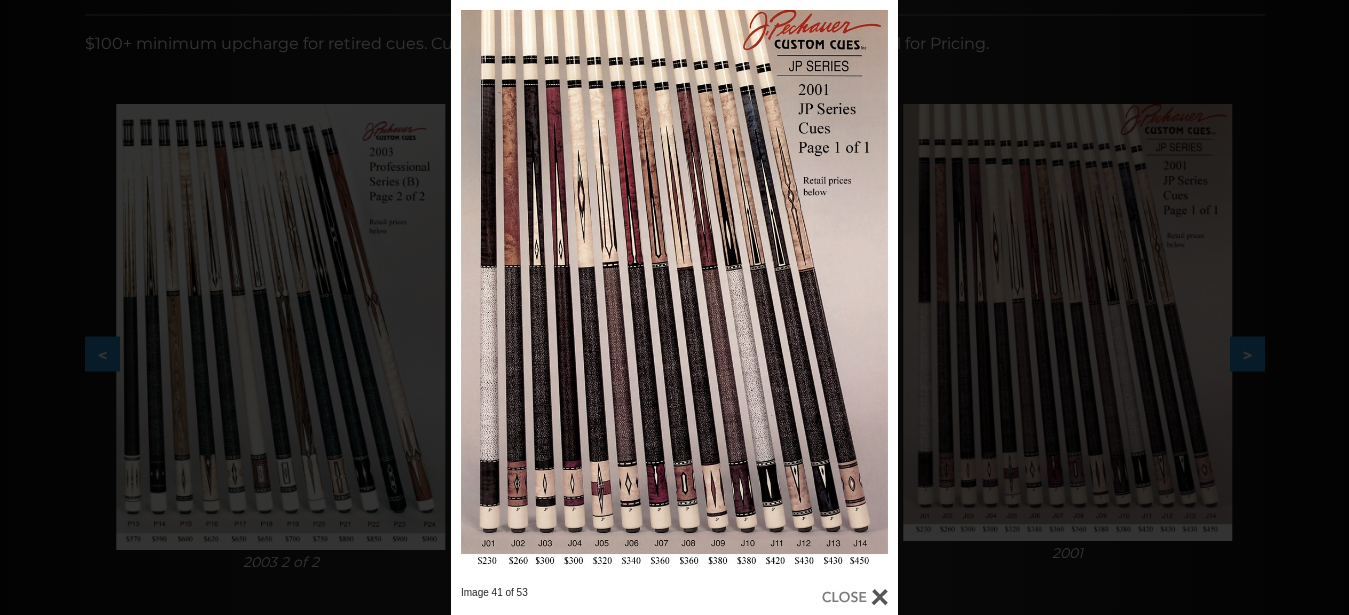 click at bounding box center (855, 597) 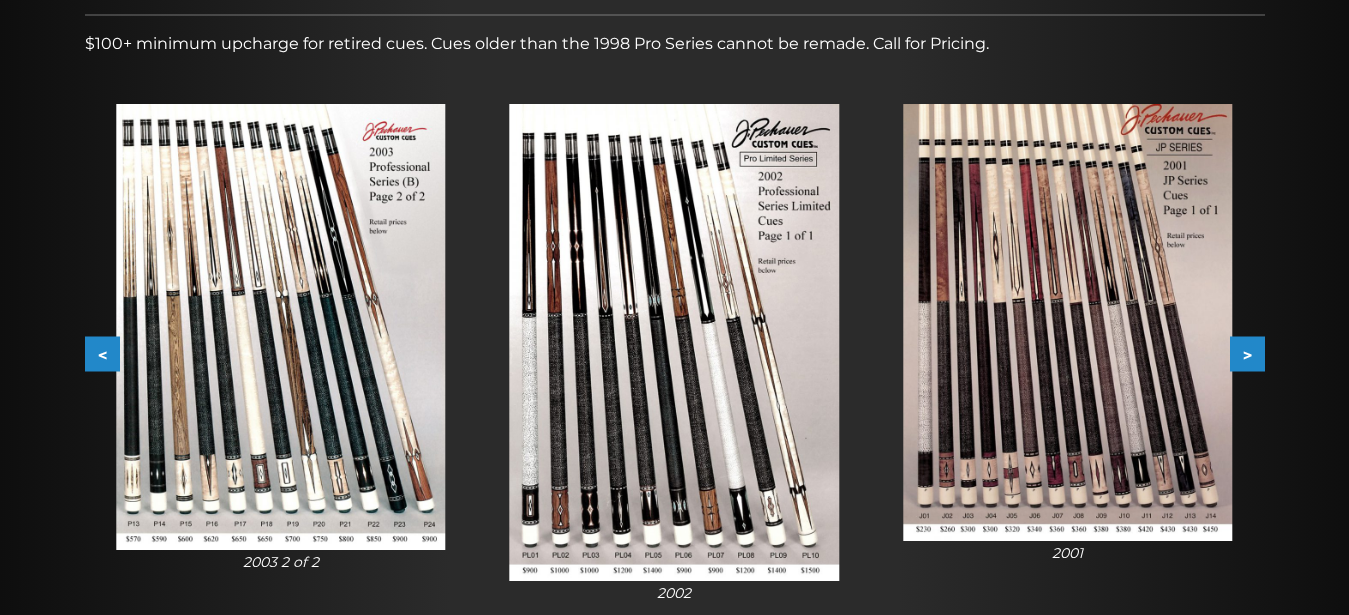 click on ">" at bounding box center (1247, 354) 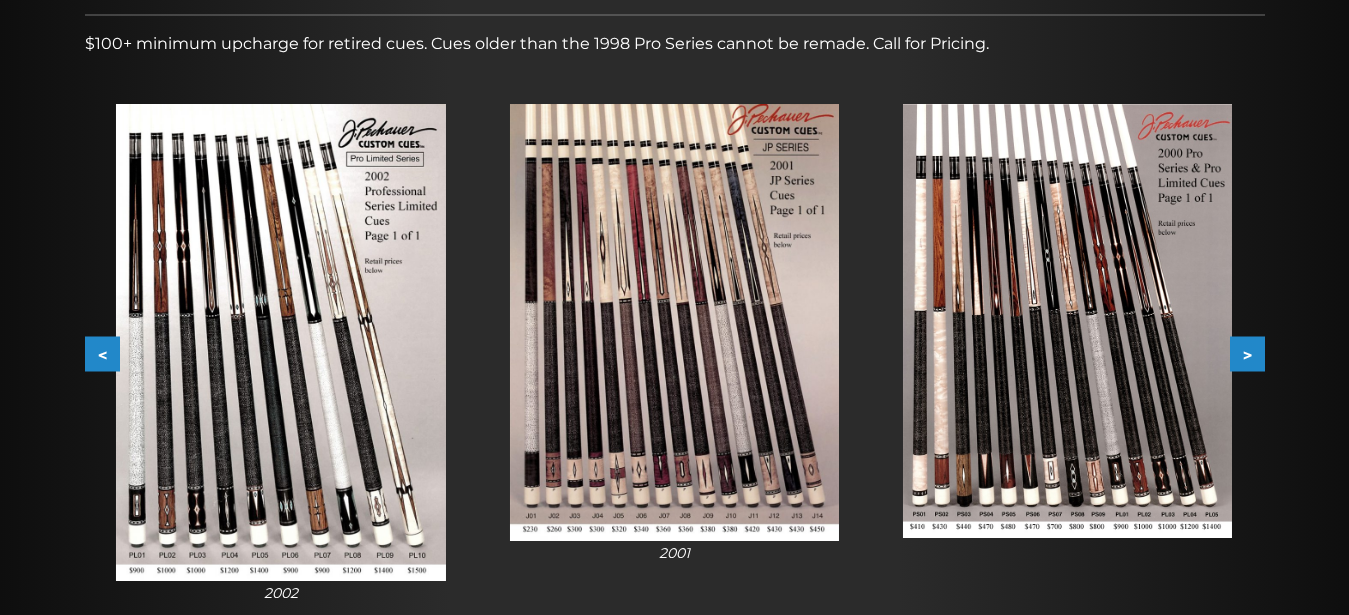 click at bounding box center [1067, 320] 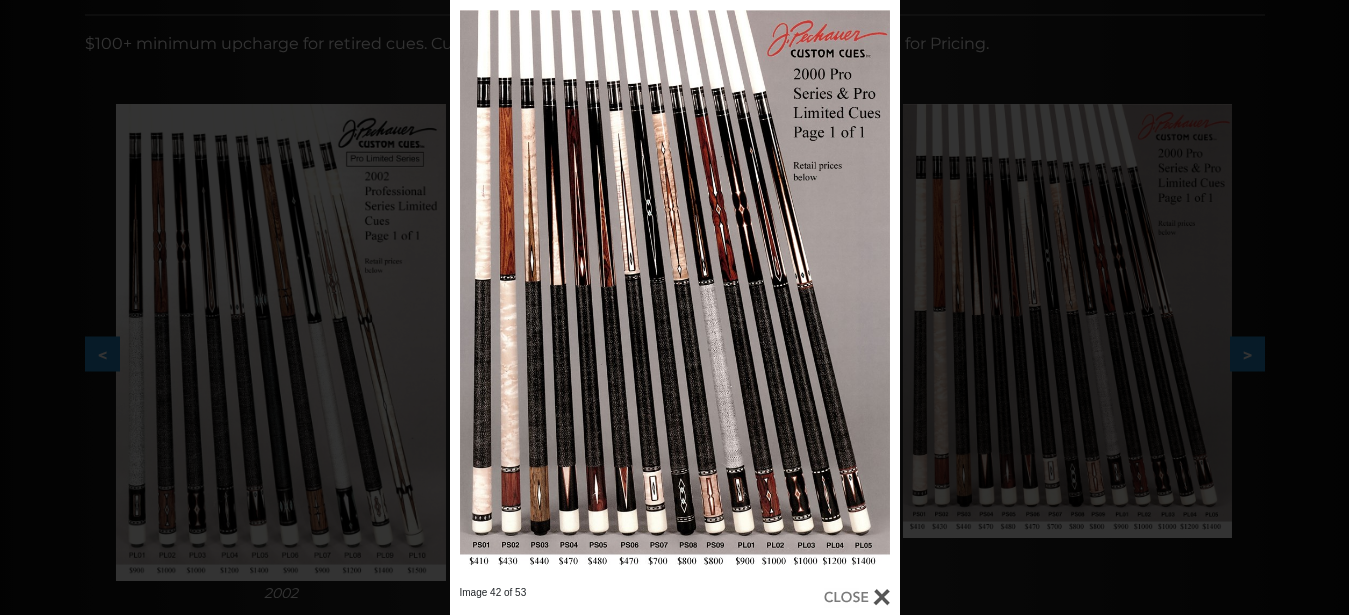 click at bounding box center [857, 597] 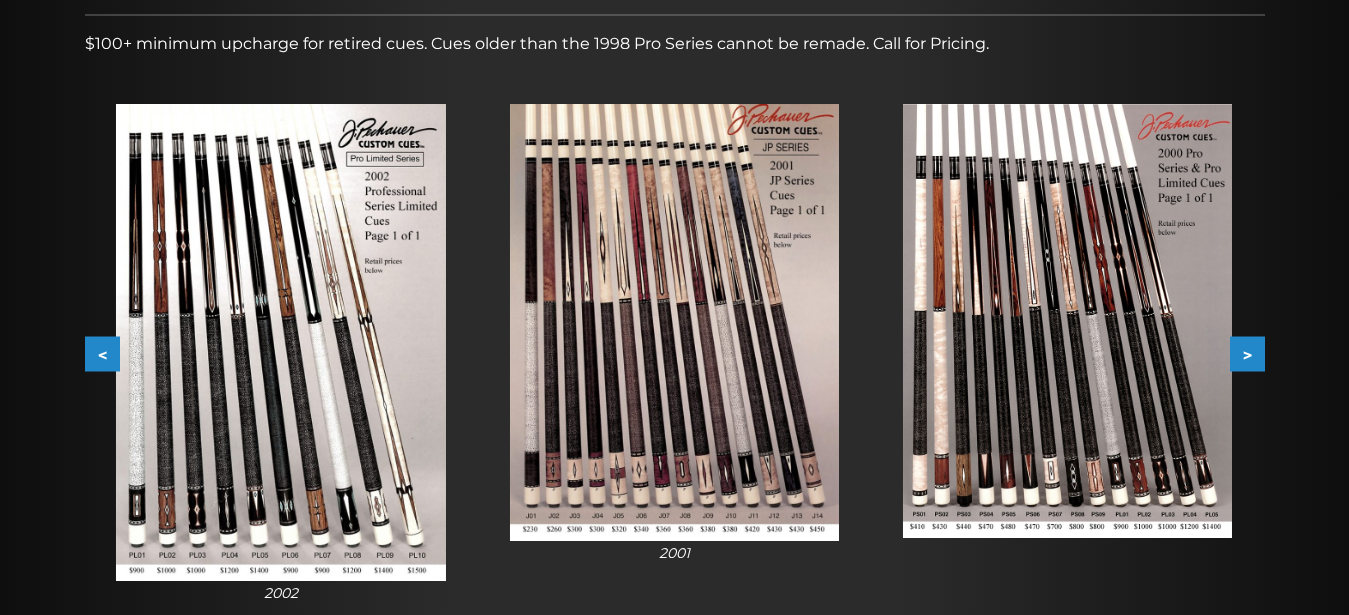 drag, startPoint x: 1294, startPoint y: 397, endPoint x: 1272, endPoint y: 369, distance: 35.608986 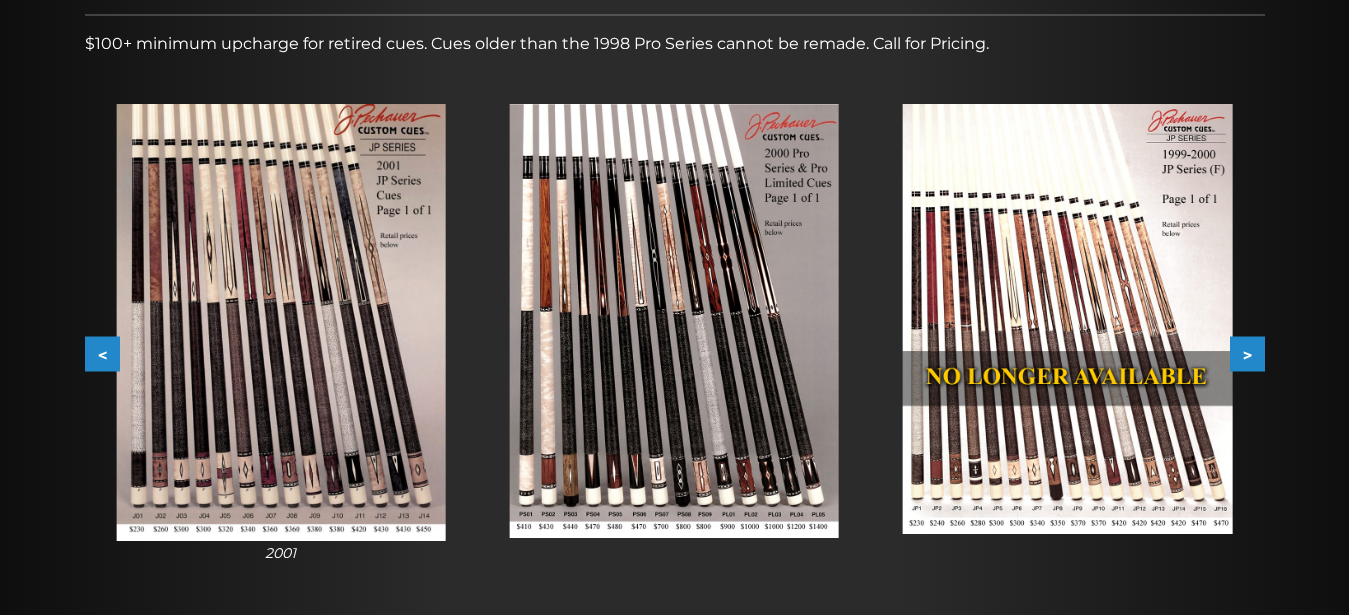 click at bounding box center [1067, 319] 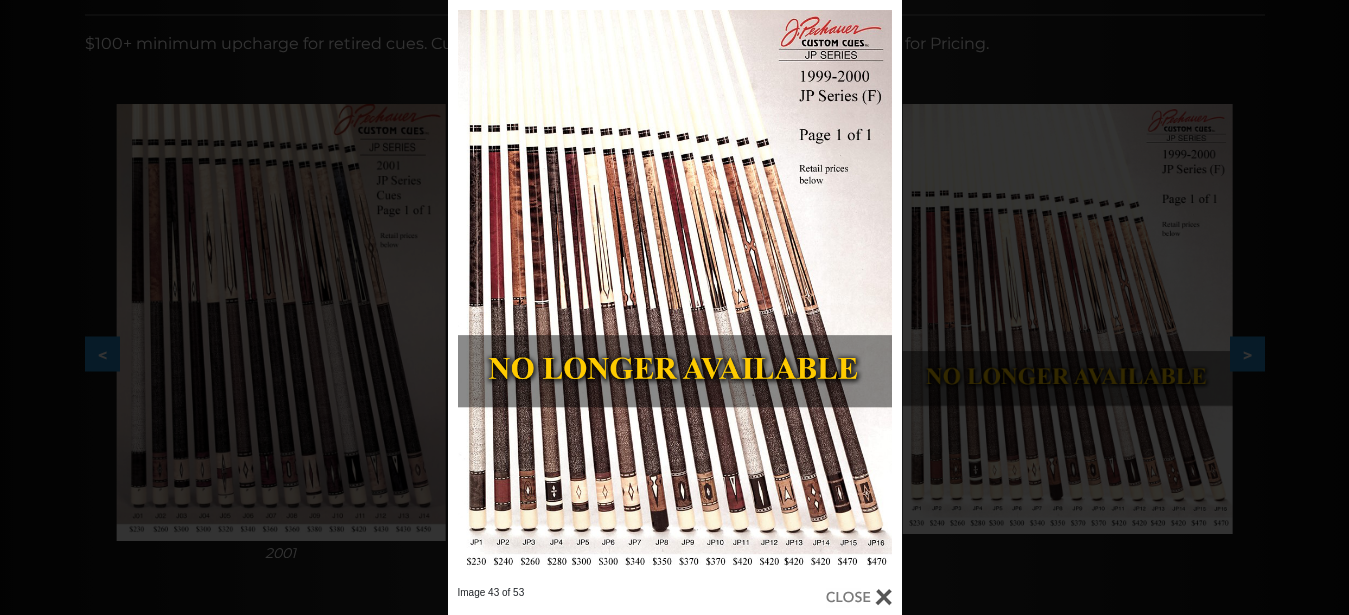 click at bounding box center [859, 597] 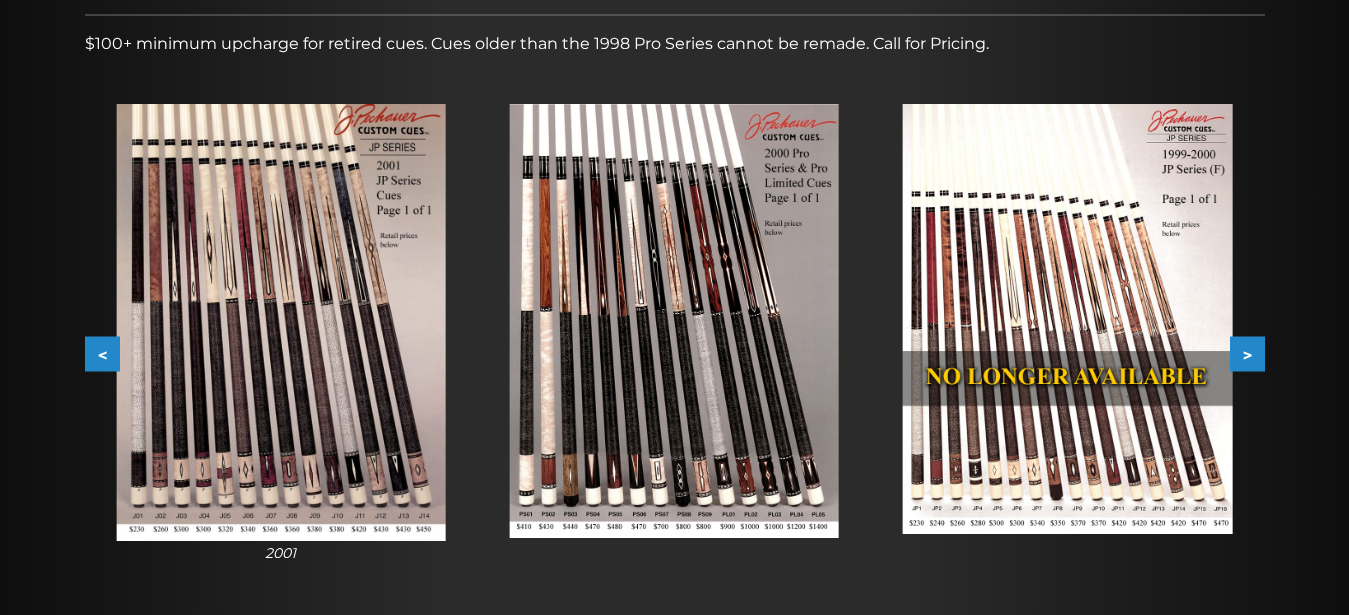 click on ">" at bounding box center (1247, 354) 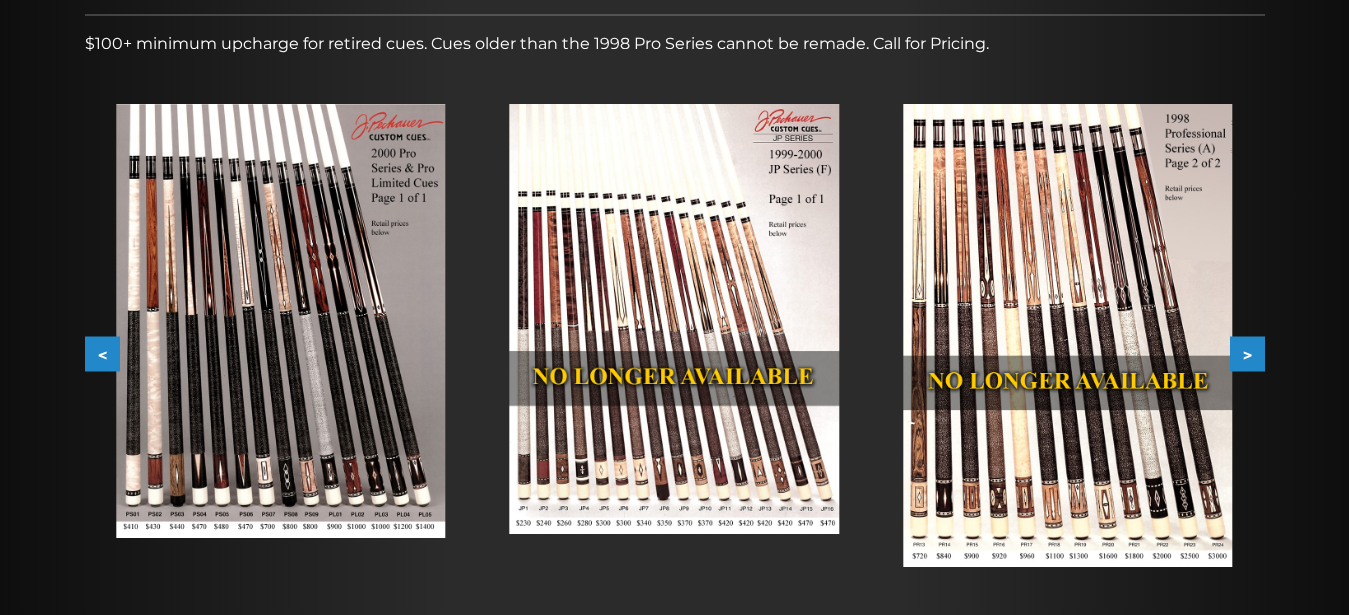 click at bounding box center (674, 319) 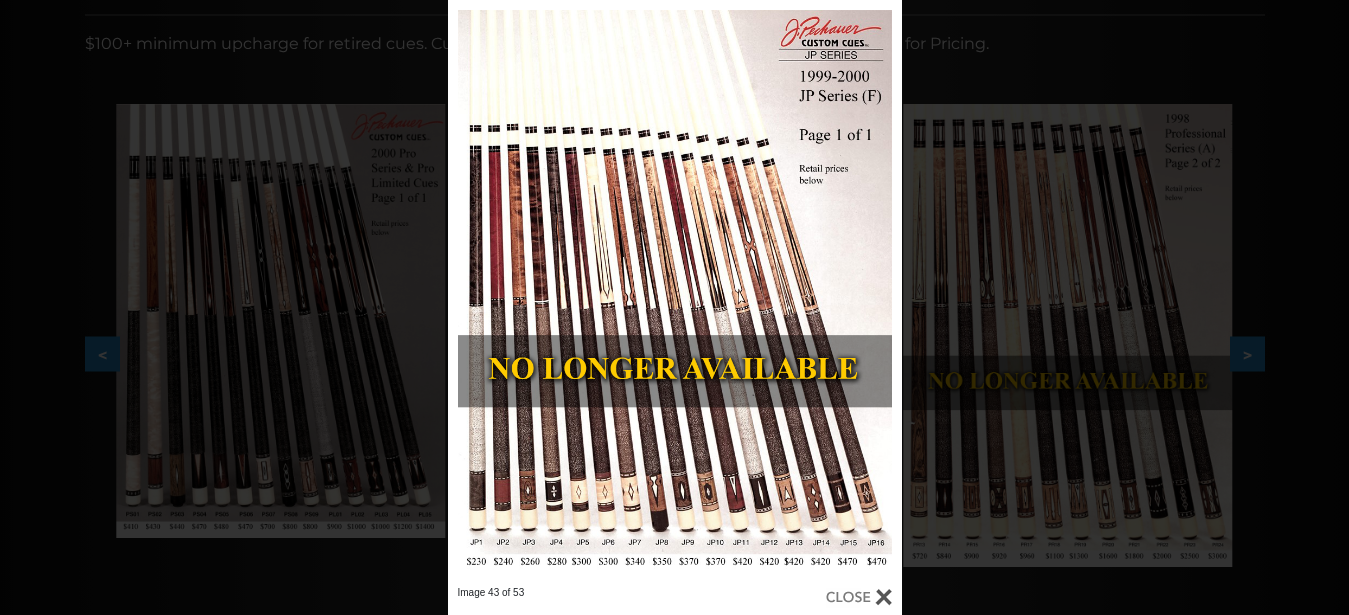 click on "Image 43 of 53" at bounding box center (674, 307) 